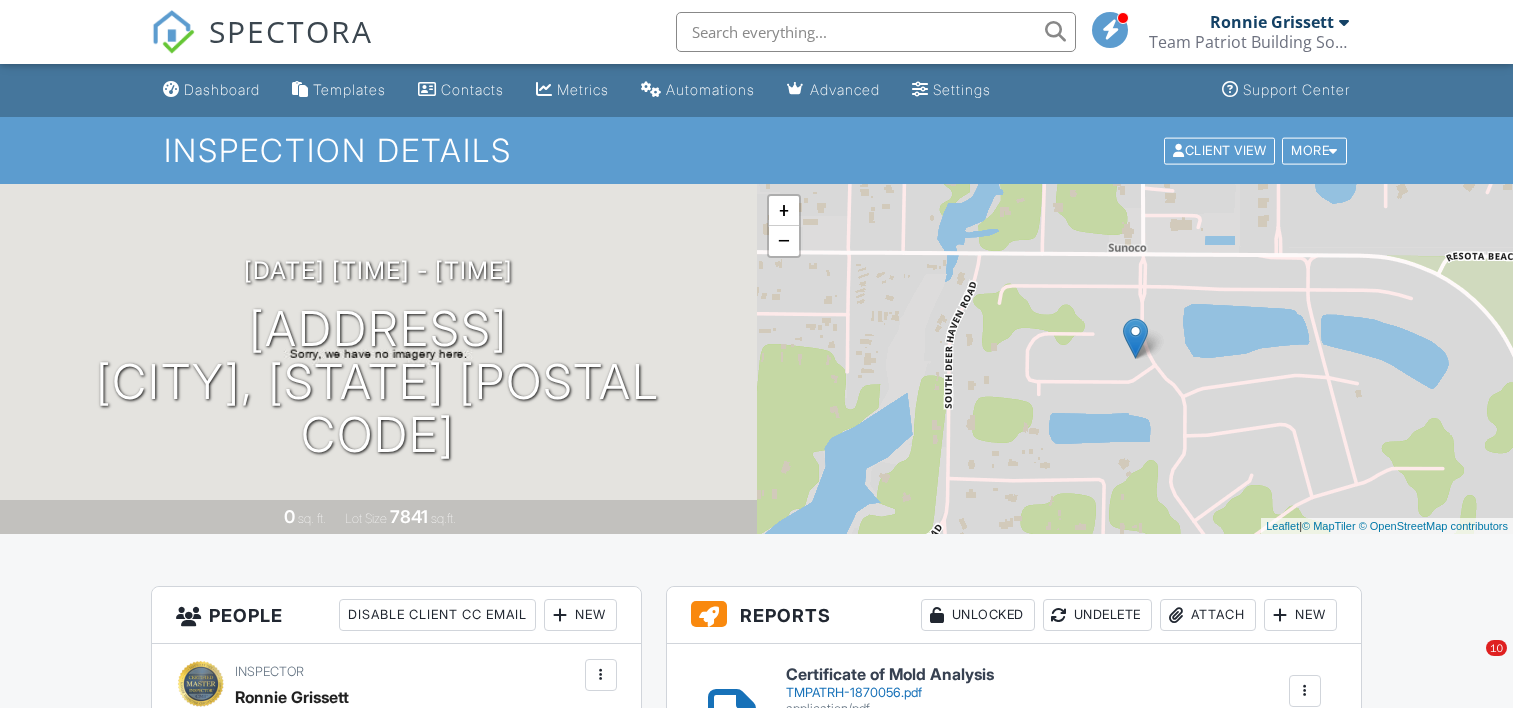 scroll, scrollTop: 0, scrollLeft: 0, axis: both 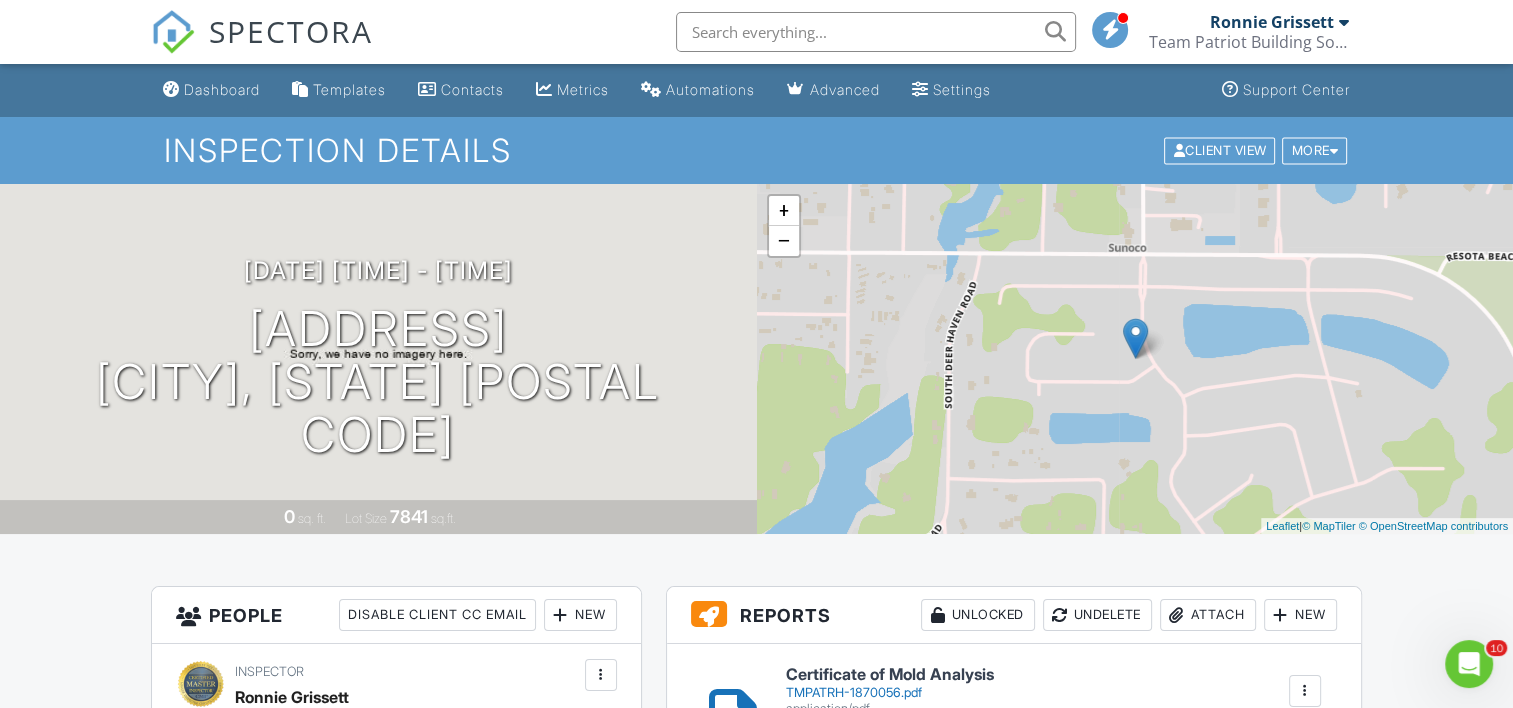 click on "Dashboard" at bounding box center [222, 89] 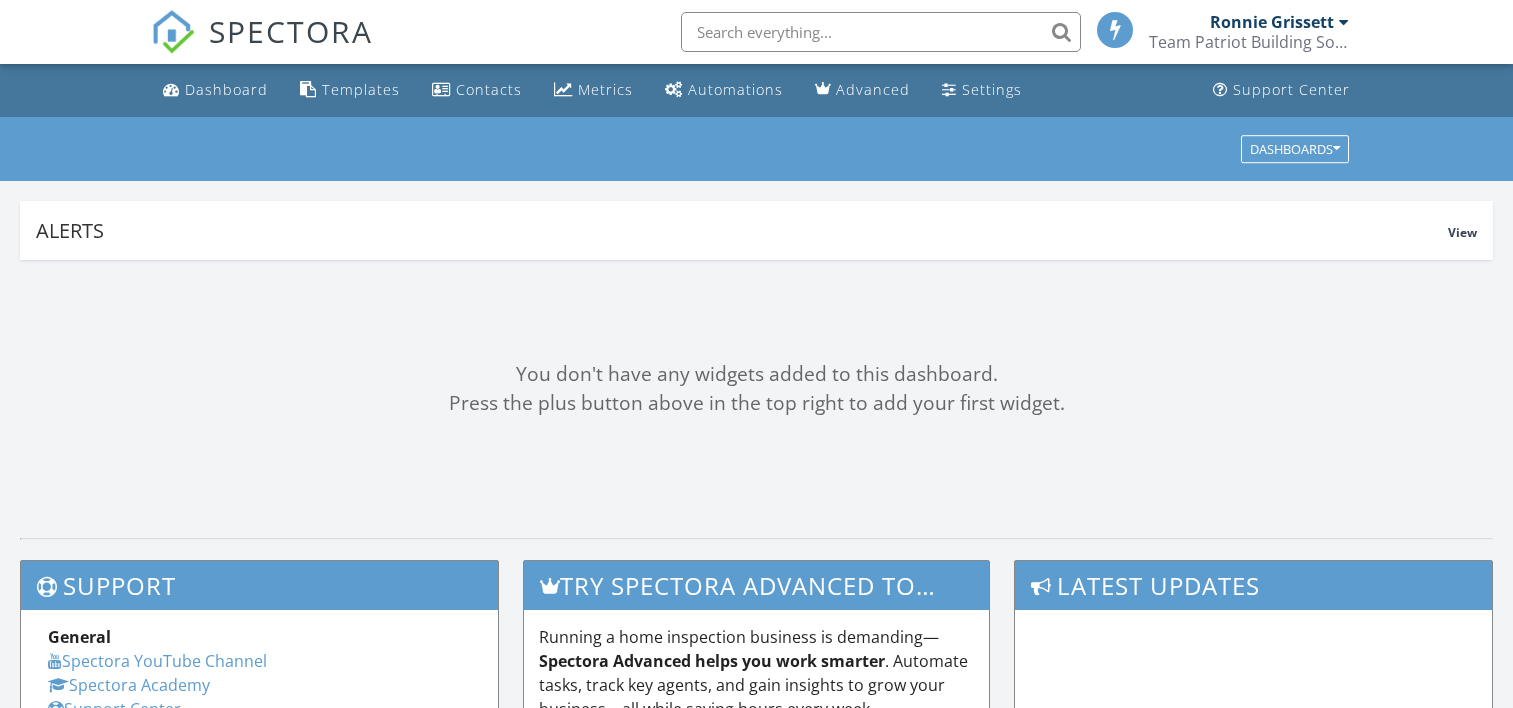 scroll, scrollTop: 0, scrollLeft: 0, axis: both 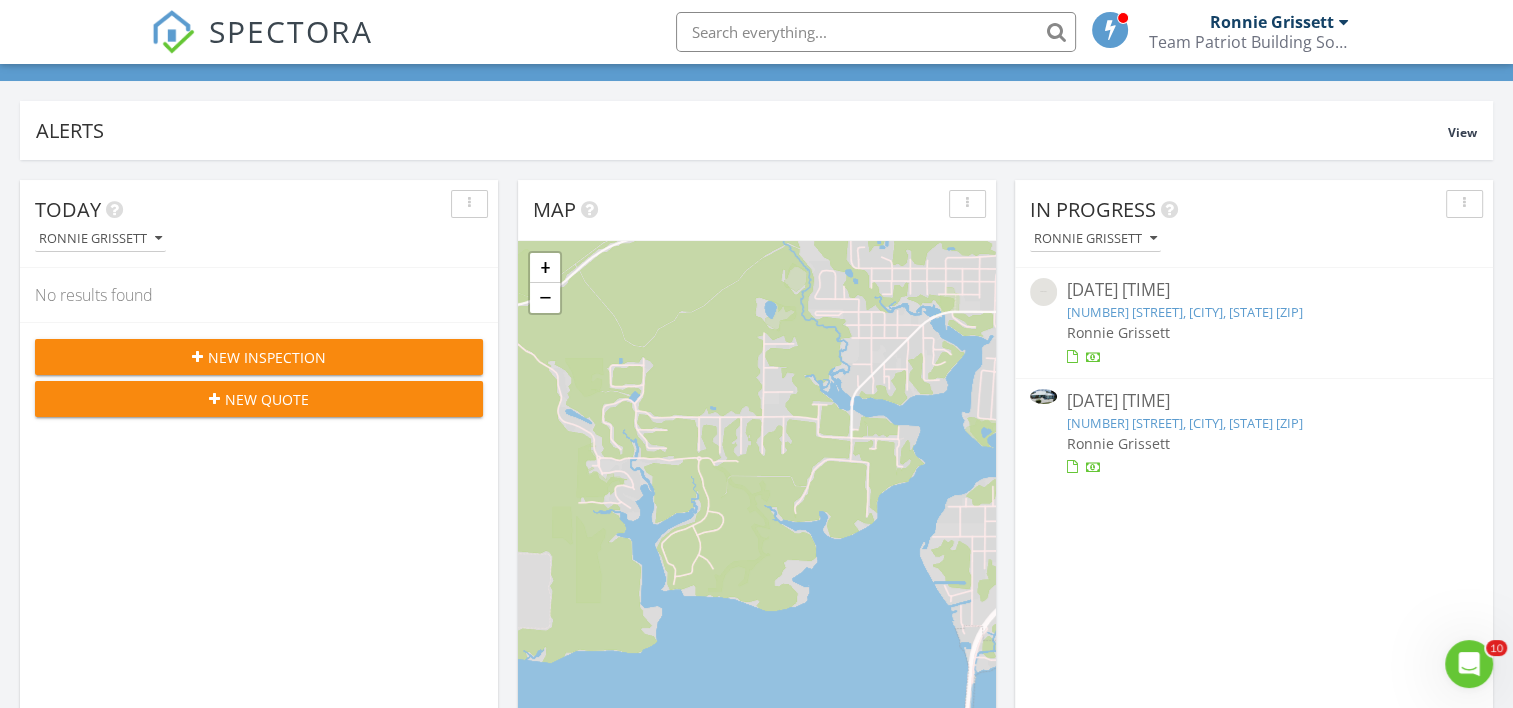 click on "[NUMBER] [STREET], [CITY], [STATE] [POSTAL_CODE]" at bounding box center (1185, 423) 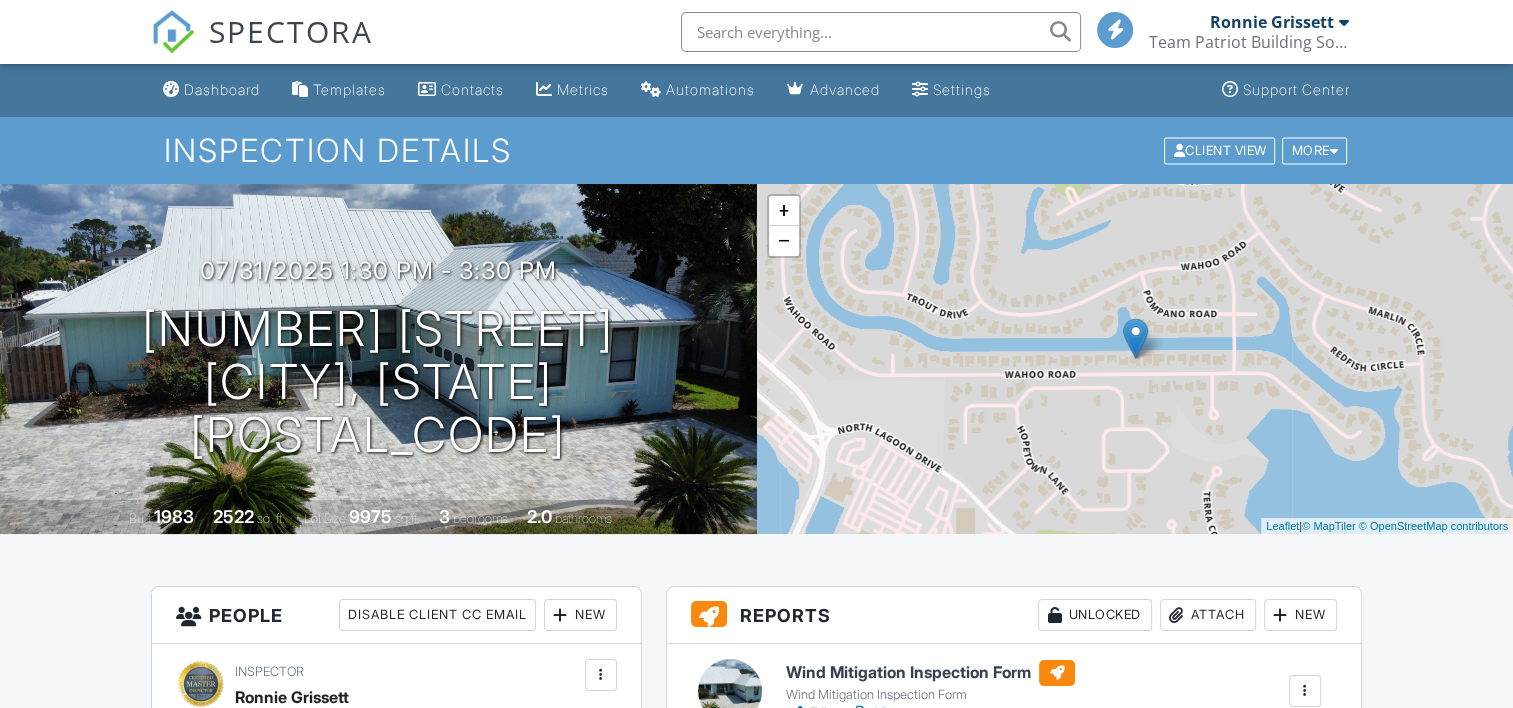 scroll, scrollTop: 200, scrollLeft: 0, axis: vertical 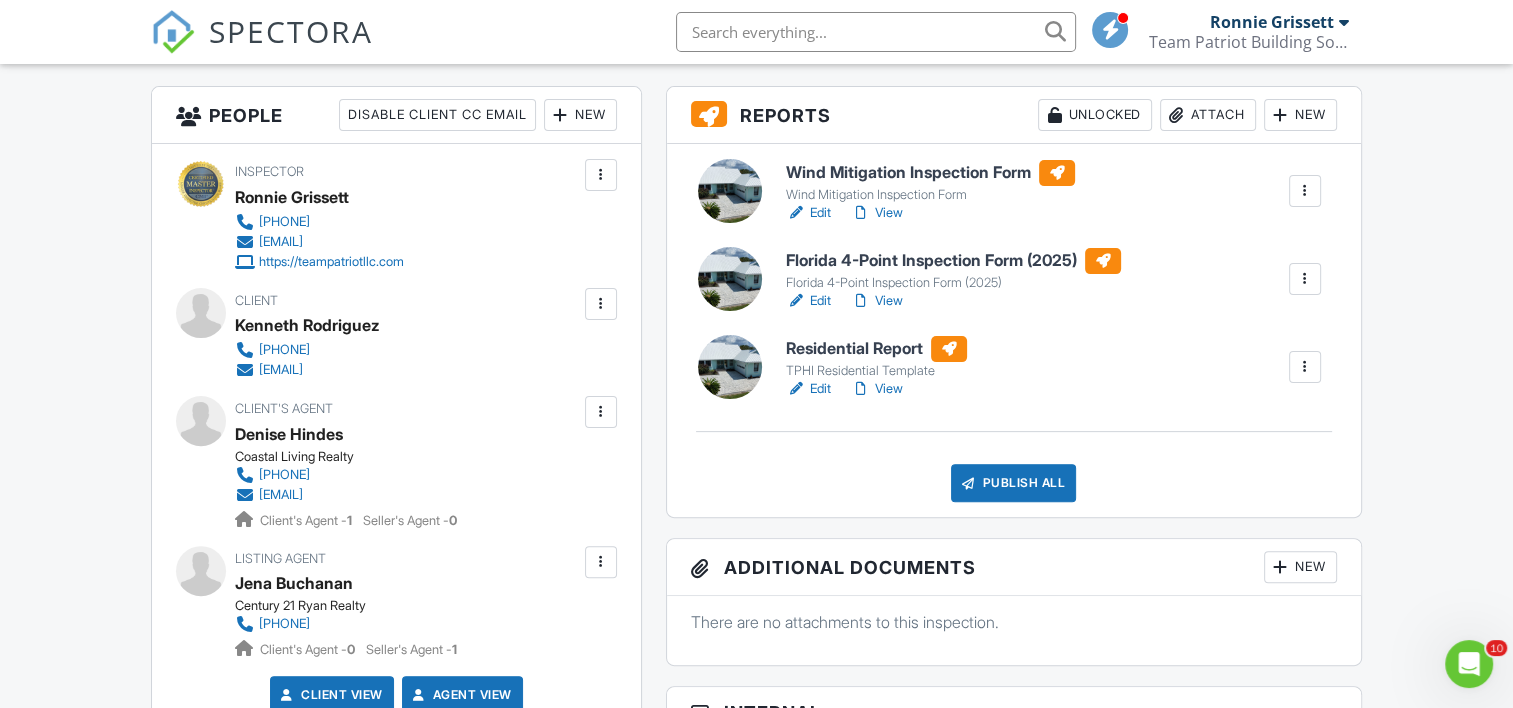 click on "View" at bounding box center [877, 389] 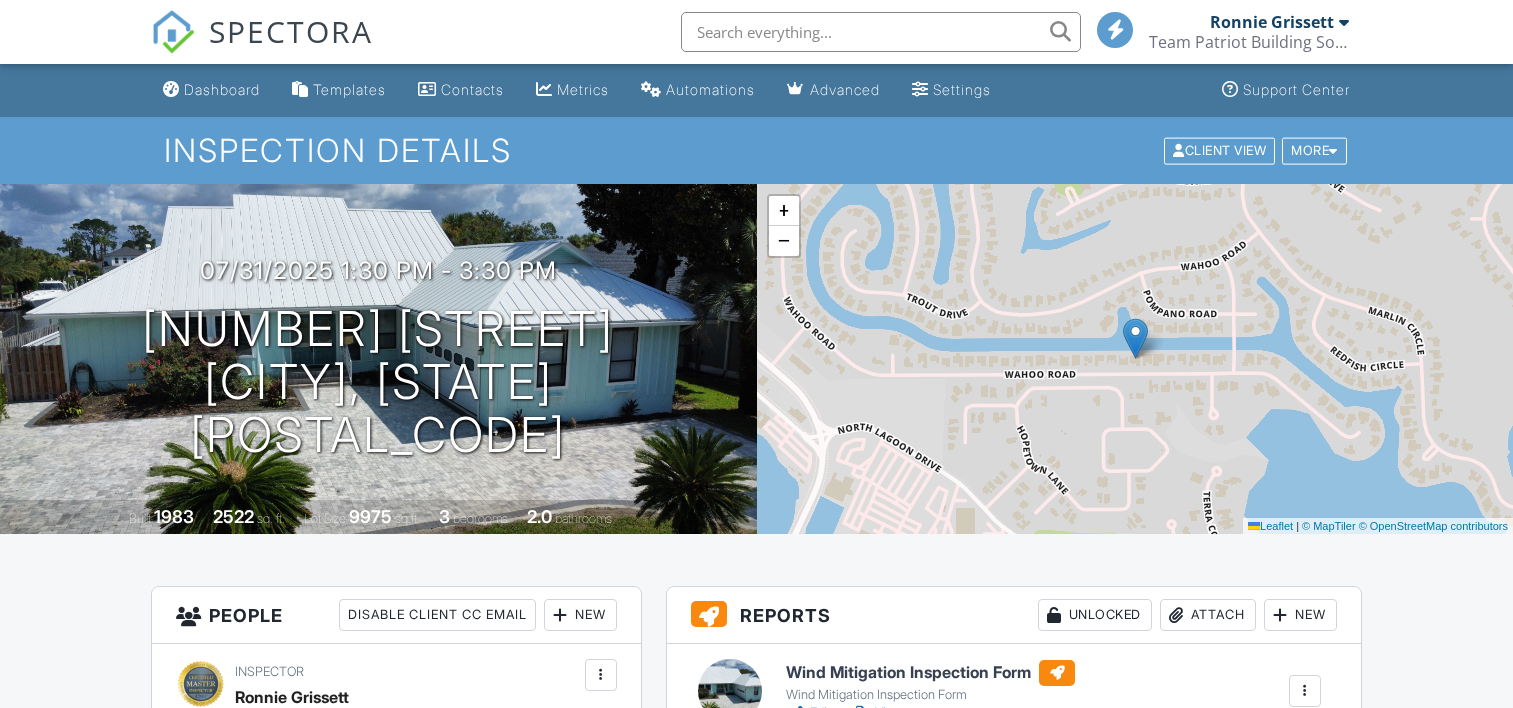 click on "Dashboard" at bounding box center [222, 89] 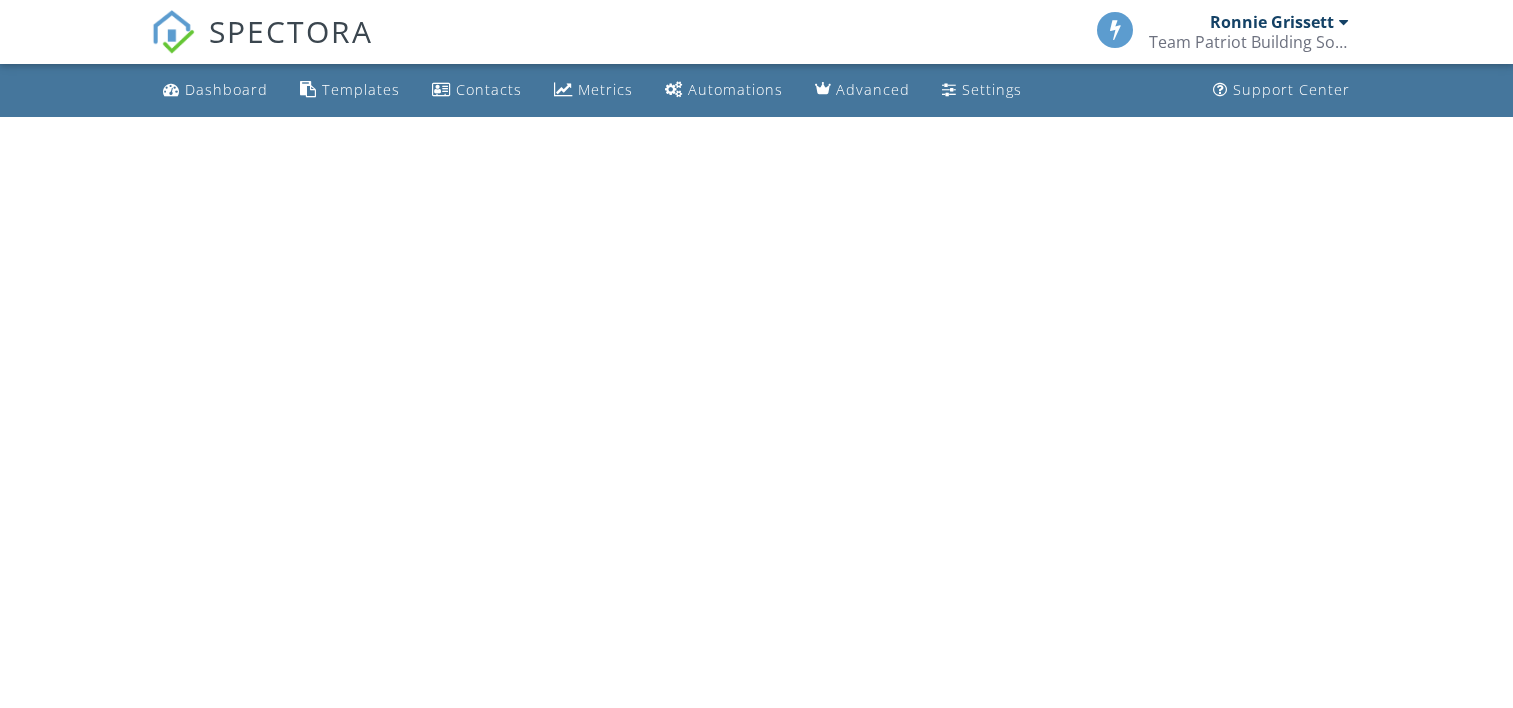 scroll, scrollTop: 0, scrollLeft: 0, axis: both 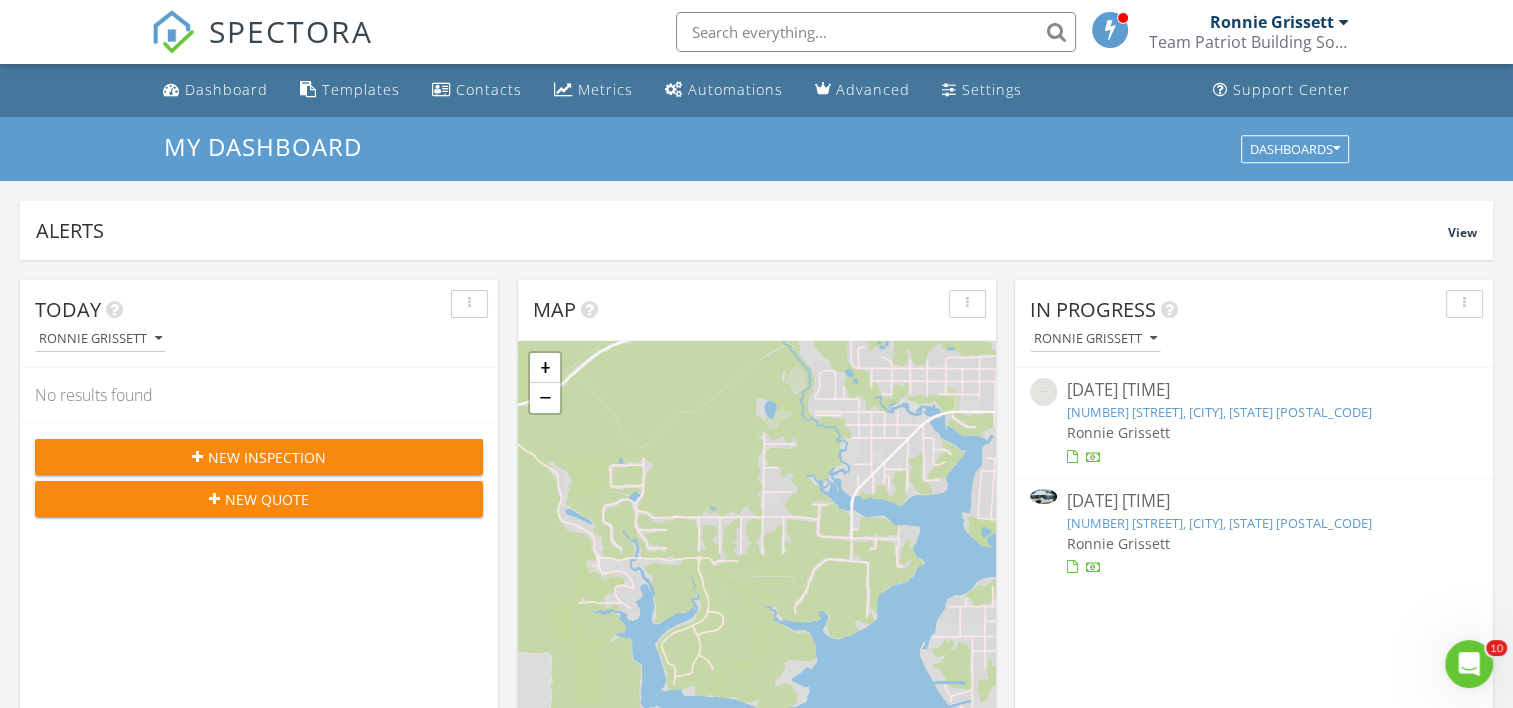 click on "Dashboard" at bounding box center [226, 89] 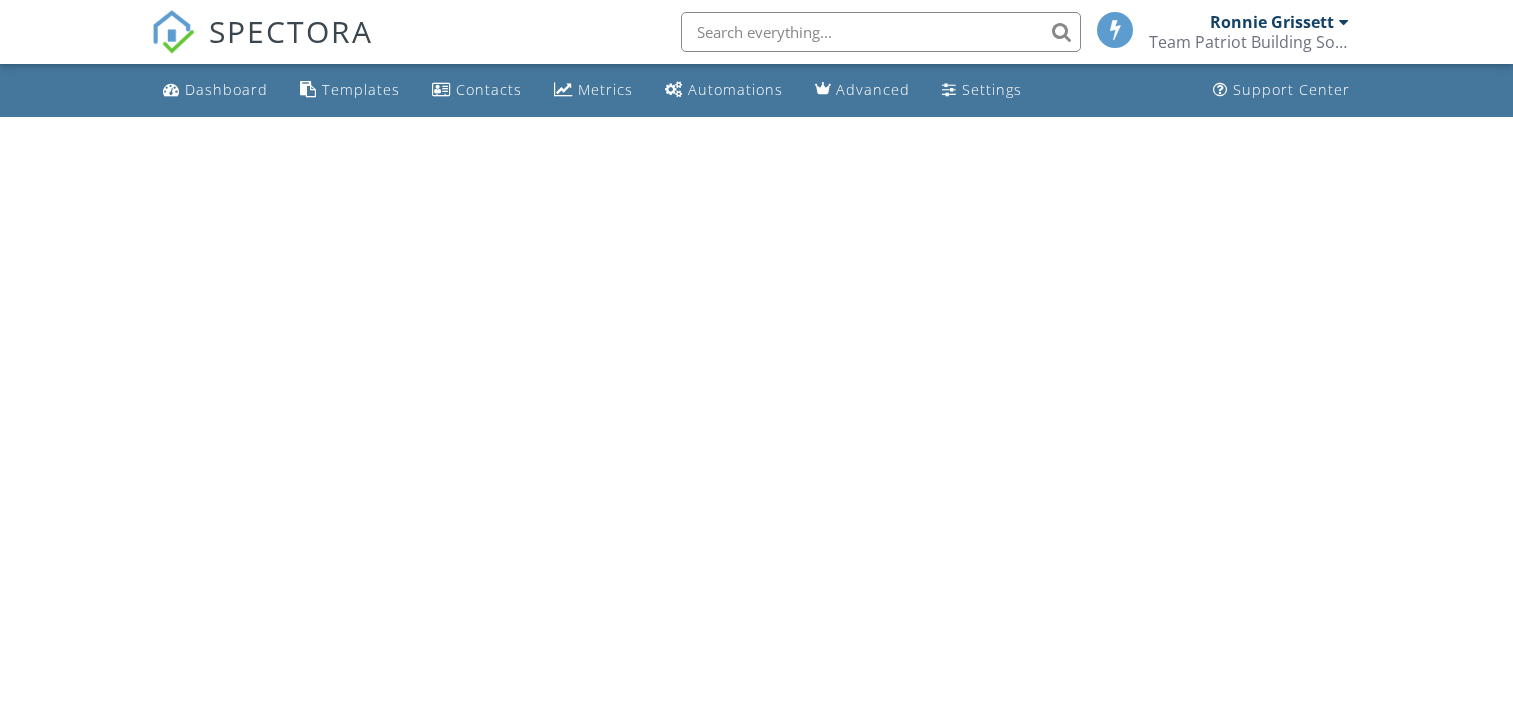 scroll, scrollTop: 0, scrollLeft: 0, axis: both 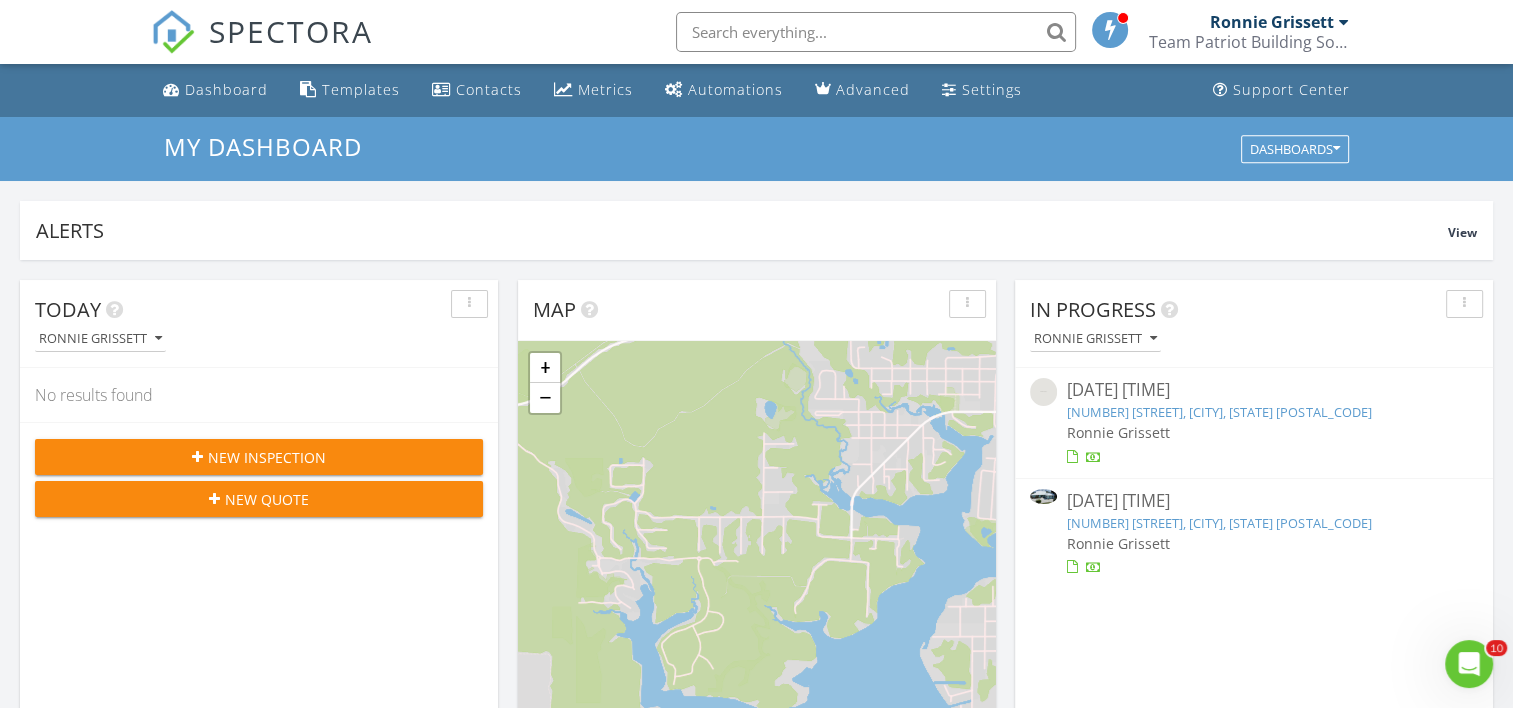 click on "Dashboard" at bounding box center (226, 89) 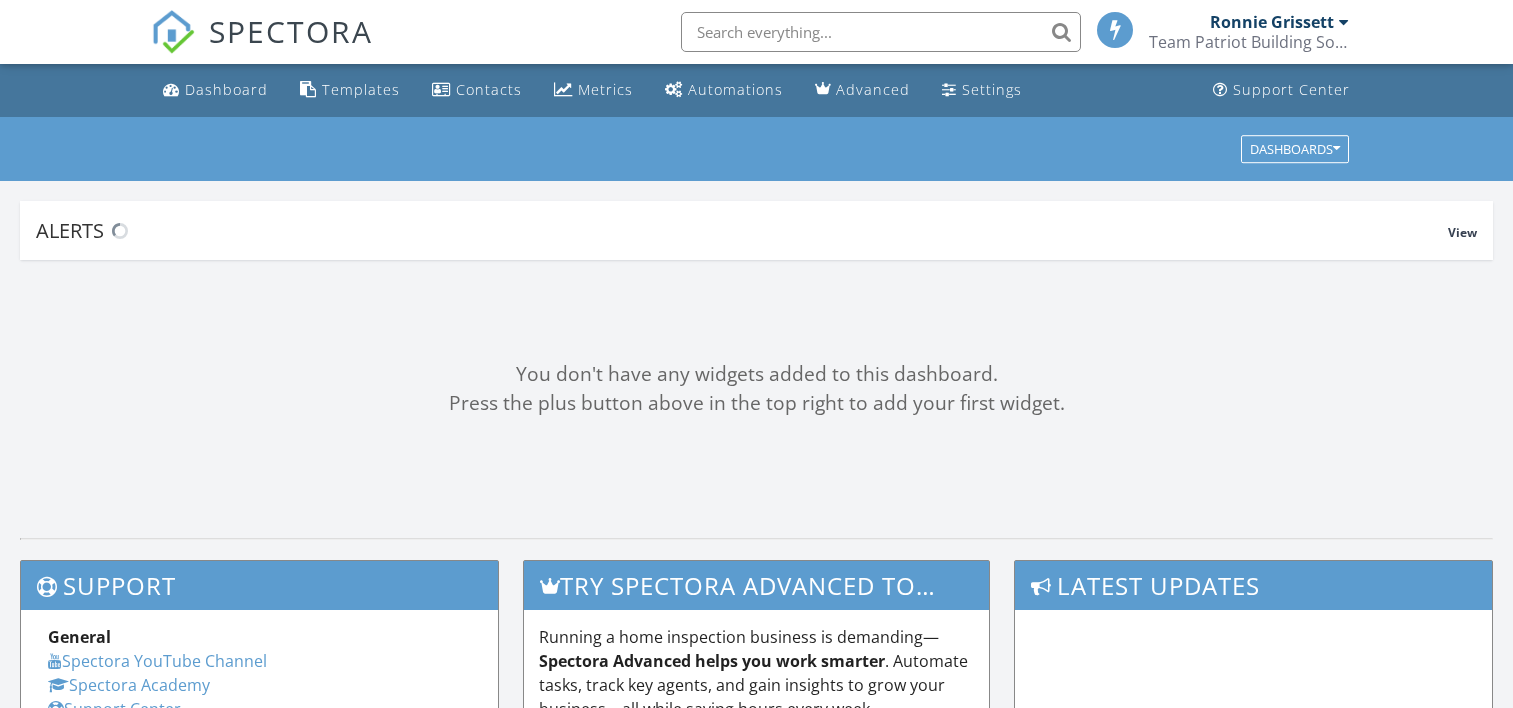 scroll, scrollTop: 0, scrollLeft: 0, axis: both 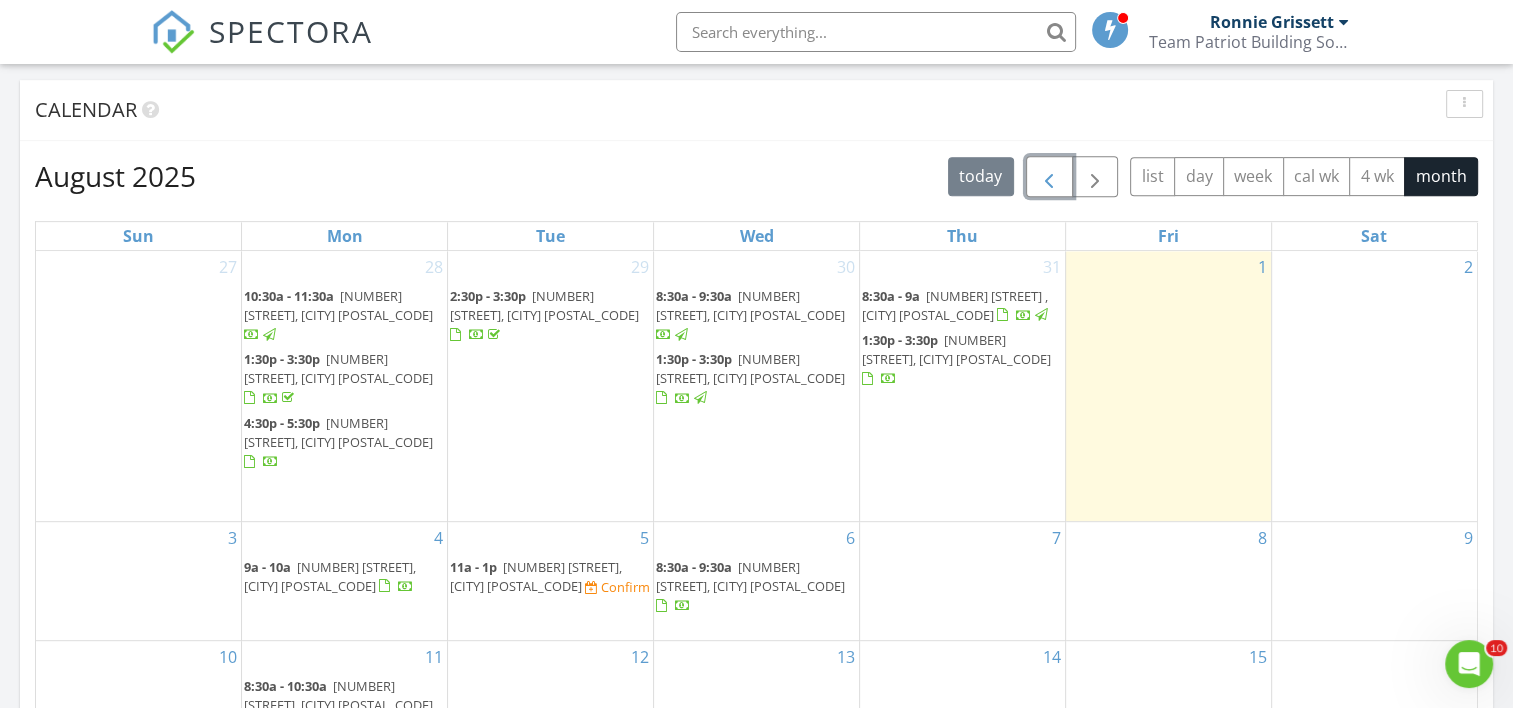 click at bounding box center [1049, 177] 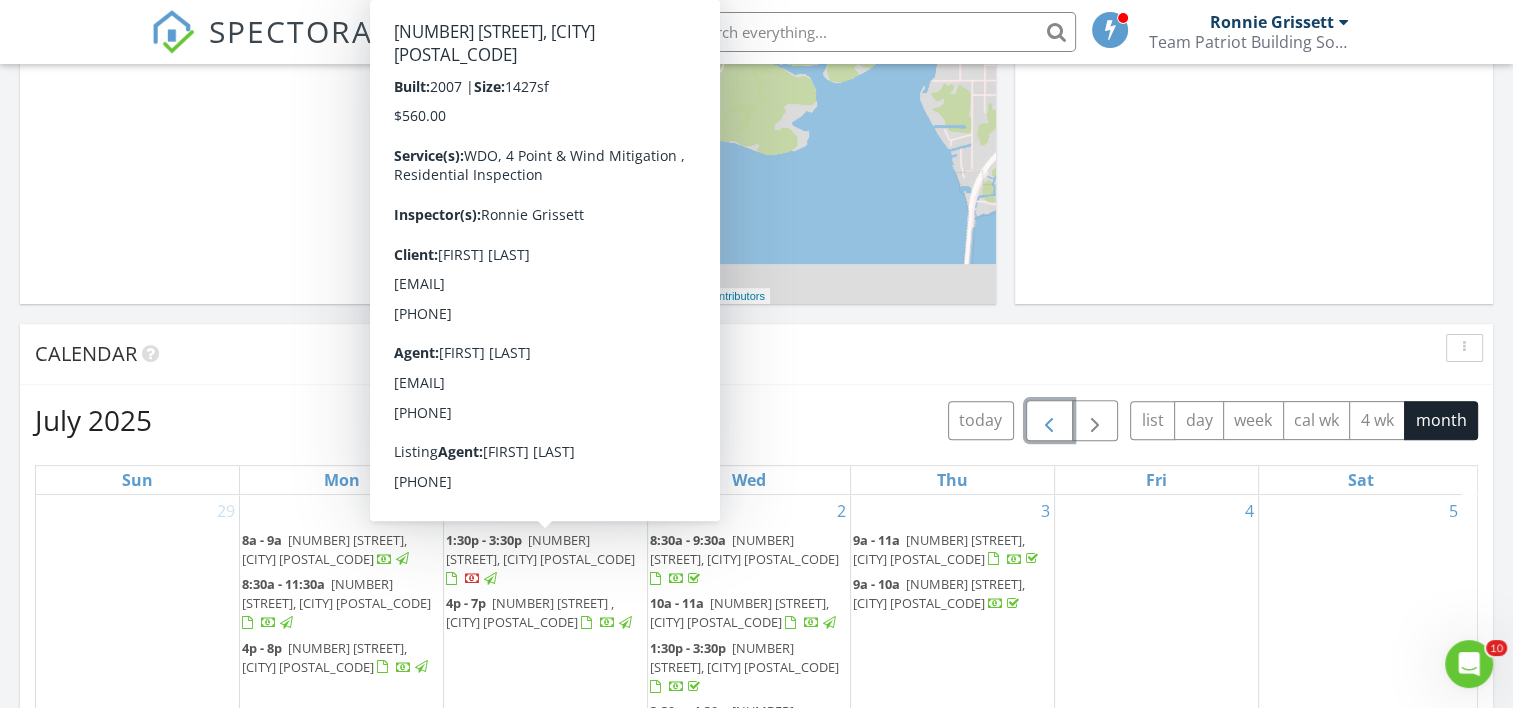 scroll, scrollTop: 500, scrollLeft: 0, axis: vertical 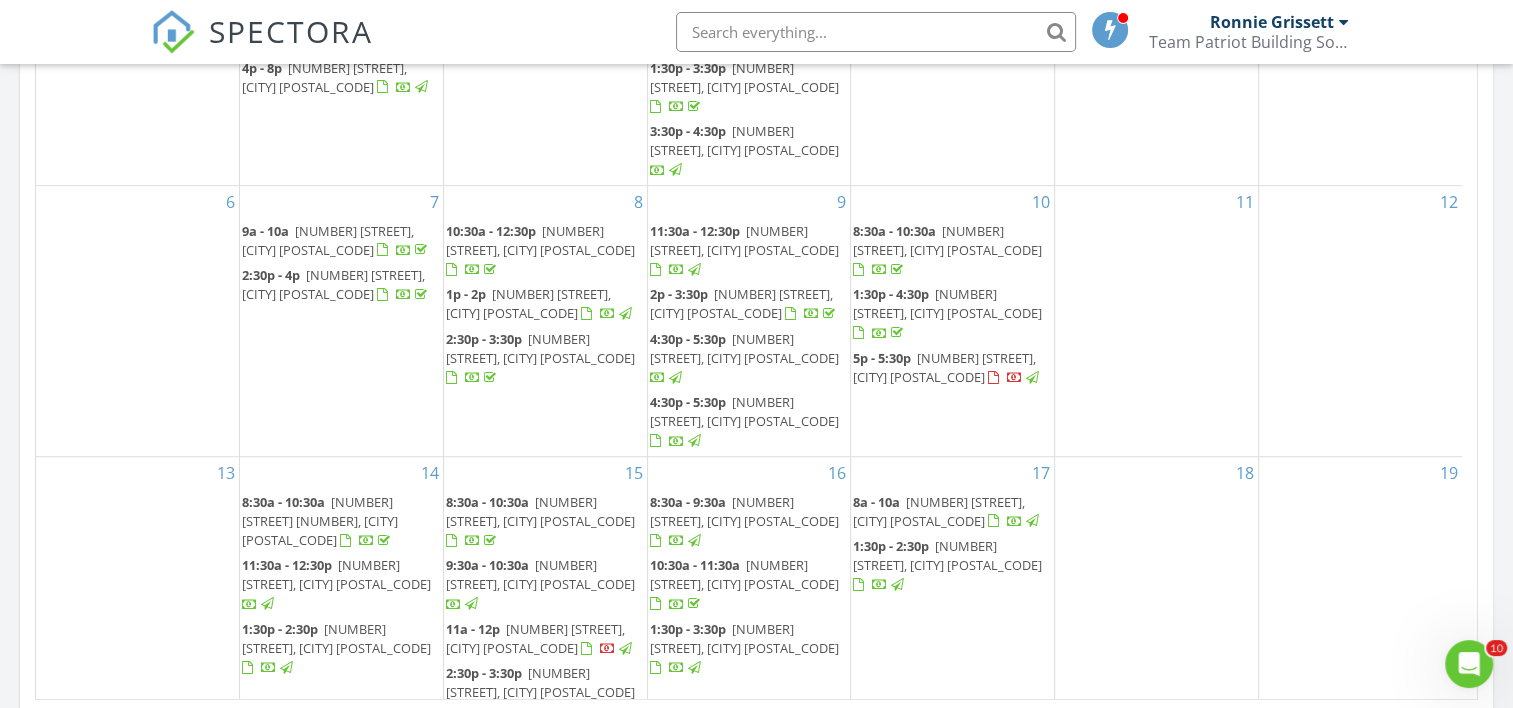 click on "1935 Frankford Ave, Panama City 32405" at bounding box center (944, 367) 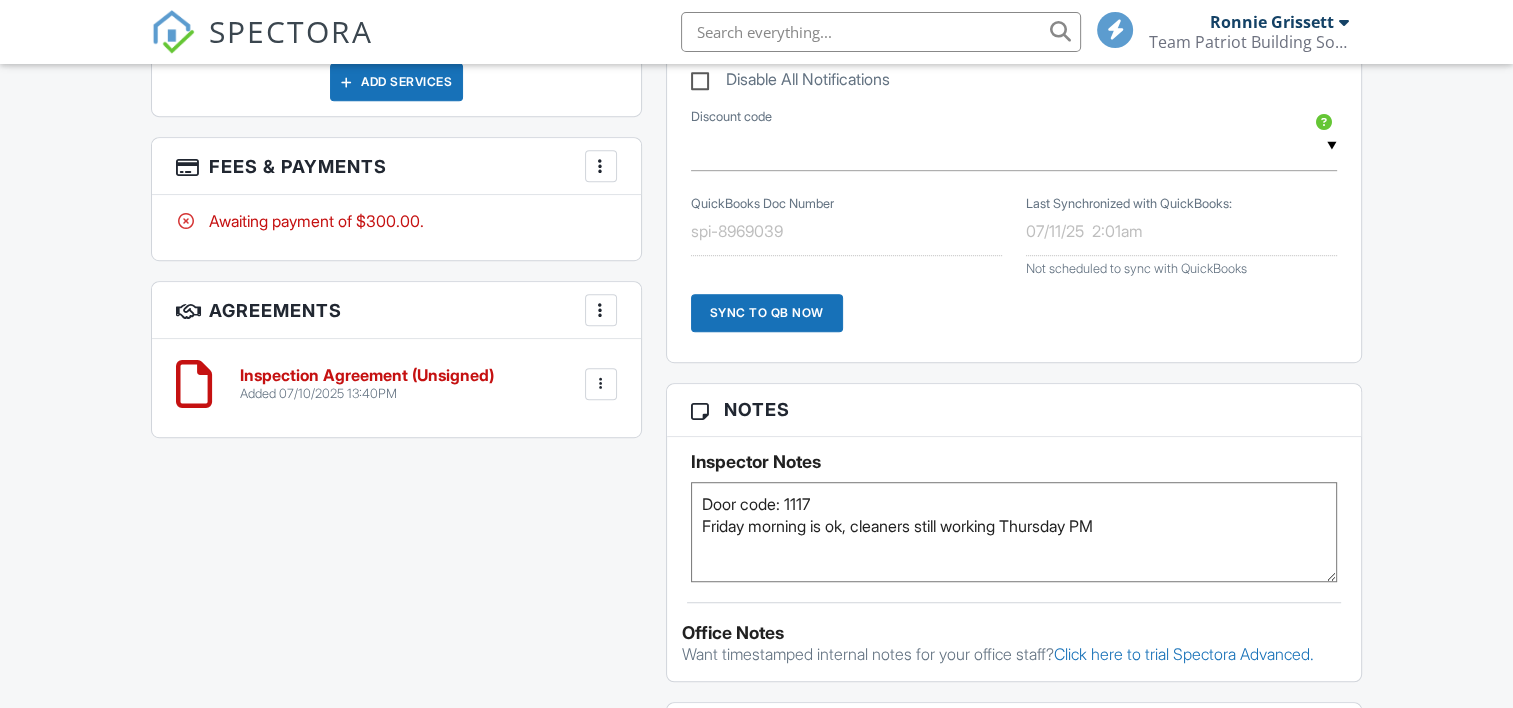 scroll, scrollTop: 1200, scrollLeft: 0, axis: vertical 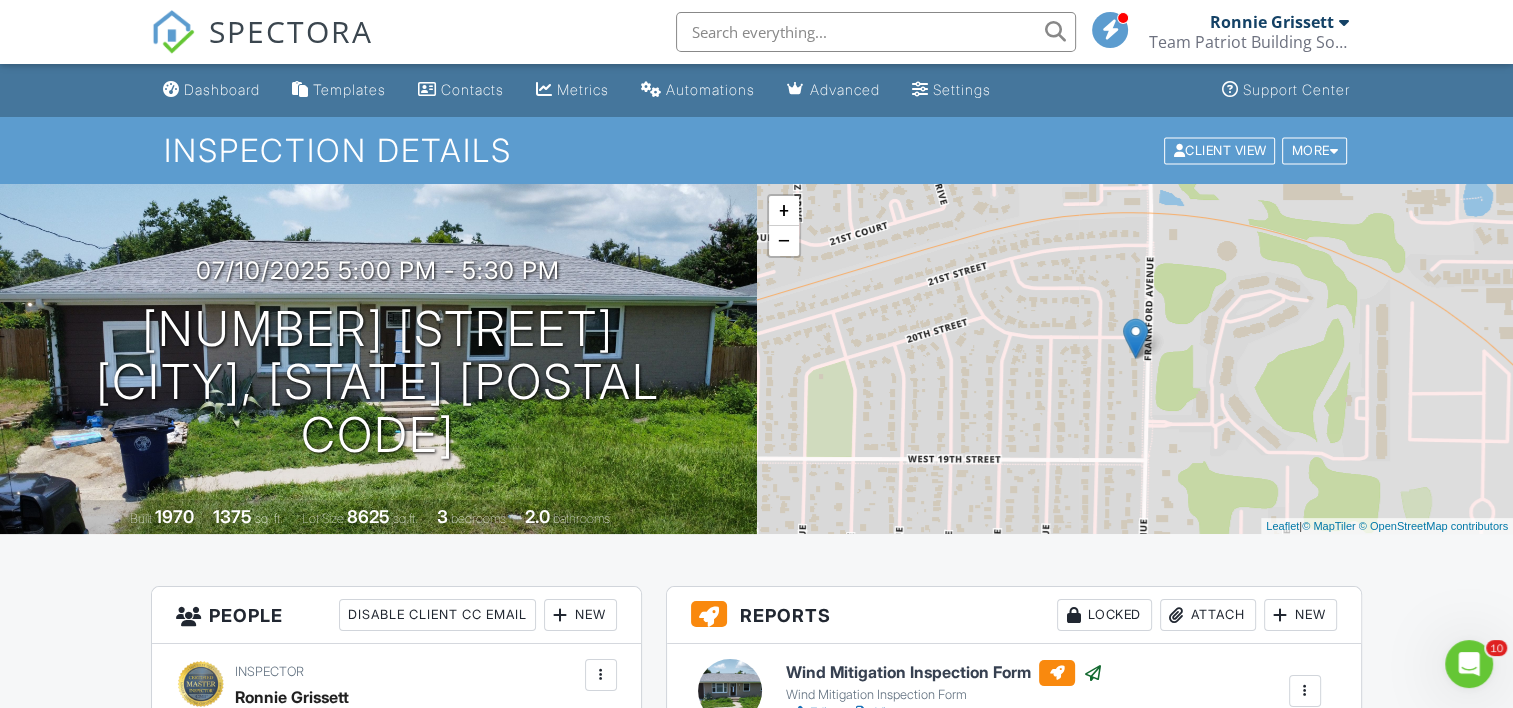 click on "Dashboard" at bounding box center (211, 90) 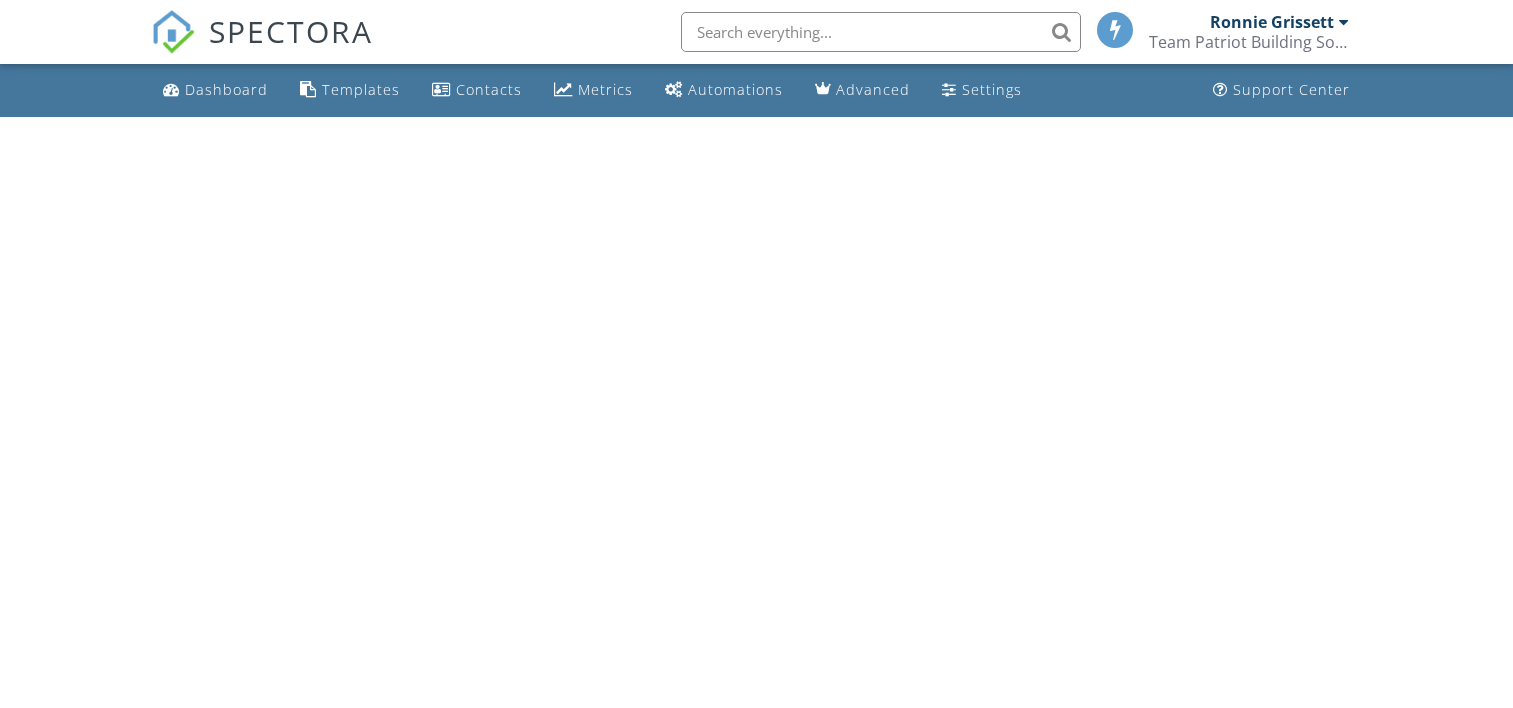 scroll, scrollTop: 0, scrollLeft: 0, axis: both 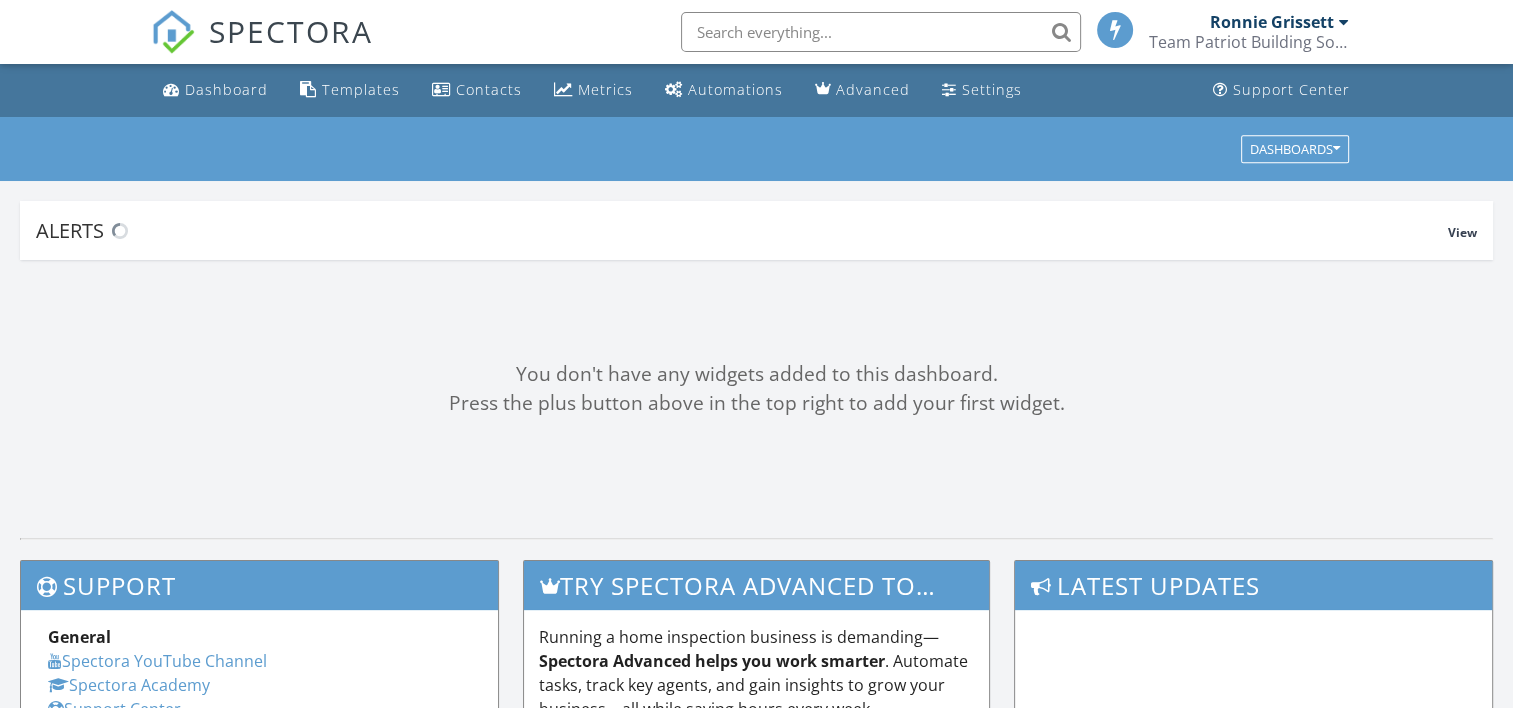 click on "Metrics" at bounding box center (605, 89) 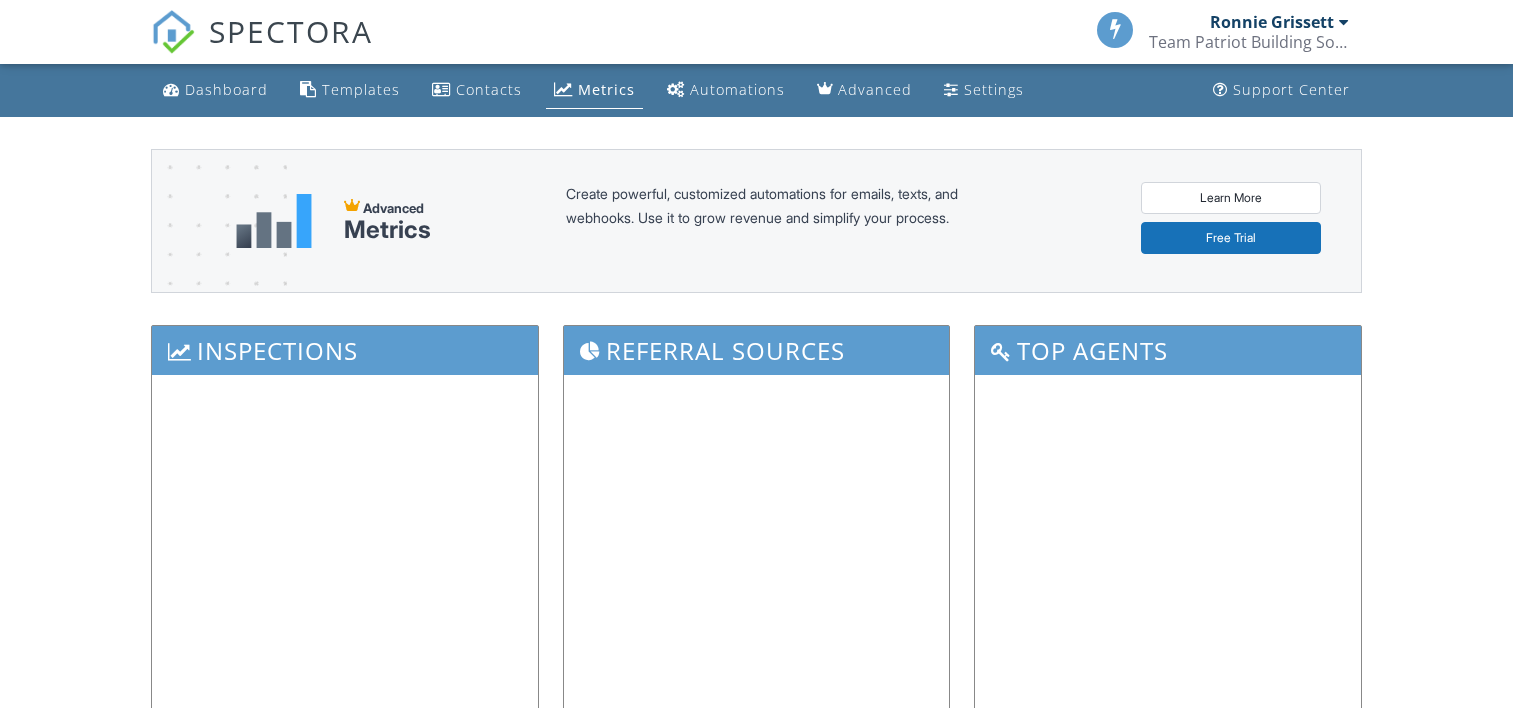 scroll, scrollTop: 0, scrollLeft: 0, axis: both 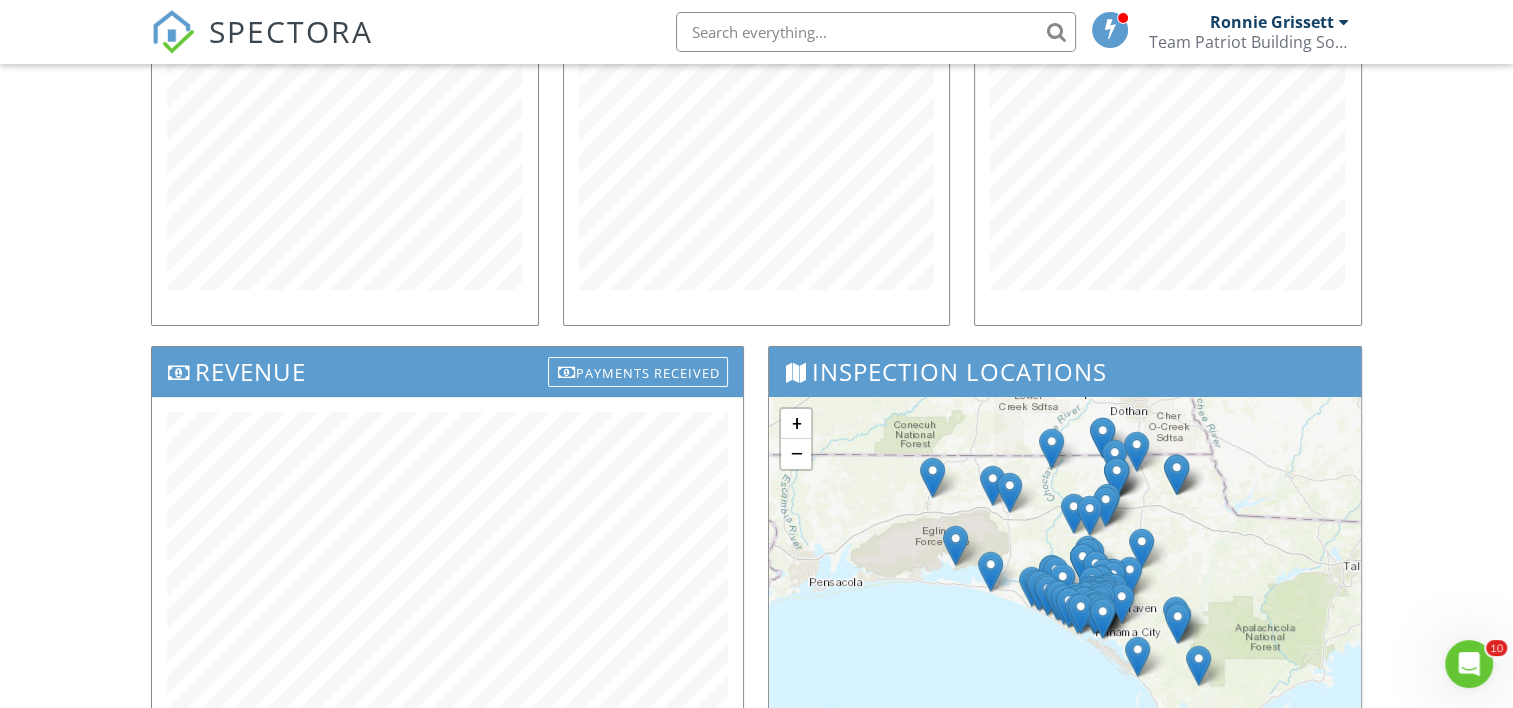 click on "Revenue
Payments Received" at bounding box center [447, 556] 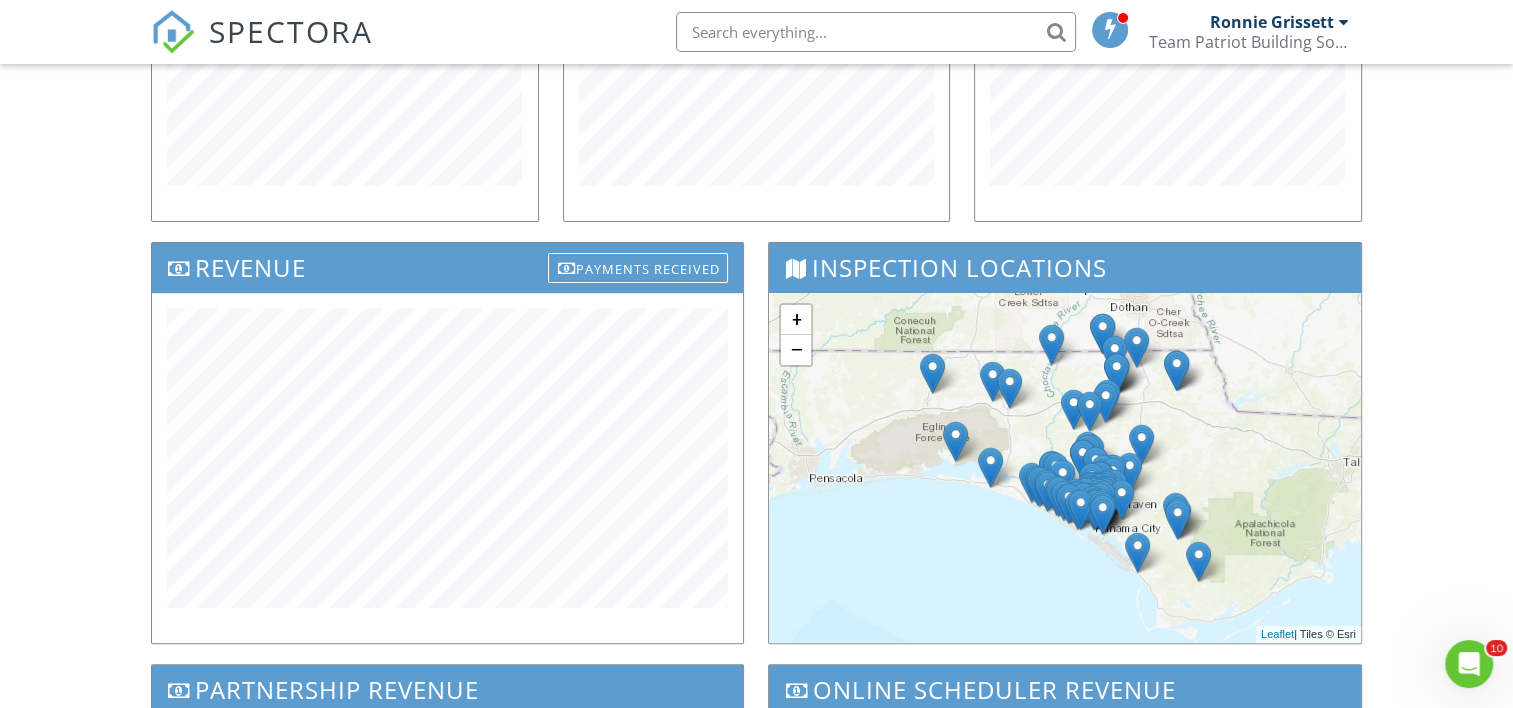 scroll, scrollTop: 500, scrollLeft: 0, axis: vertical 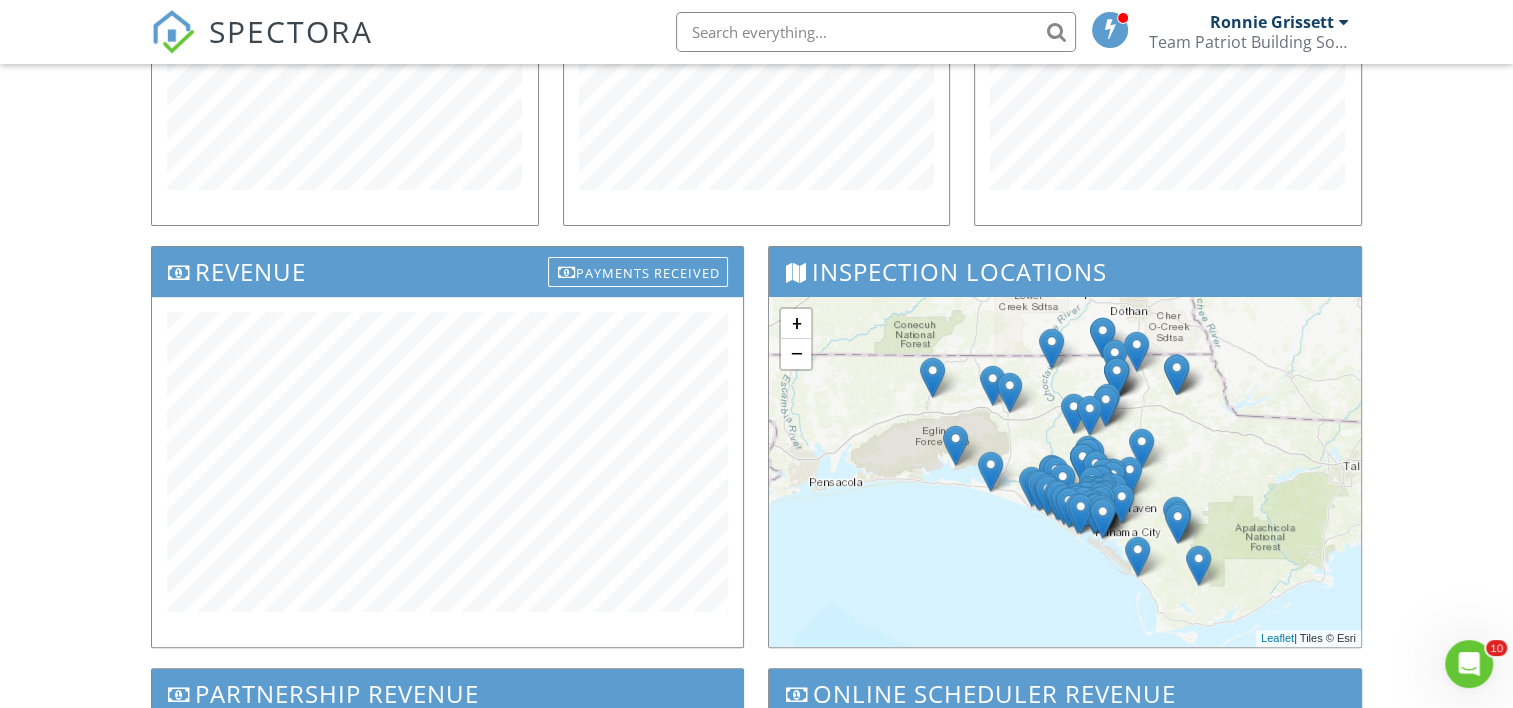 click on "Referral Sources" at bounding box center (756, 35) 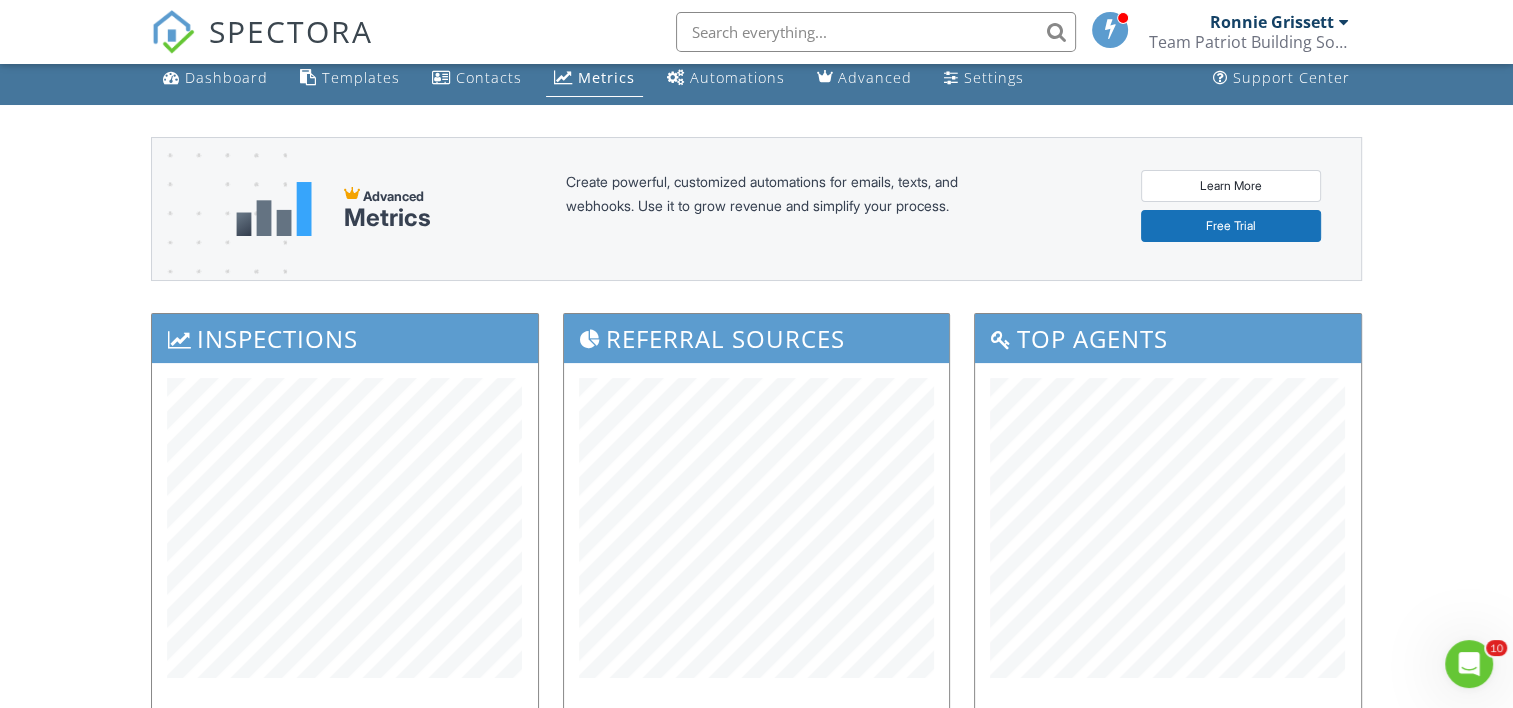 scroll, scrollTop: 0, scrollLeft: 0, axis: both 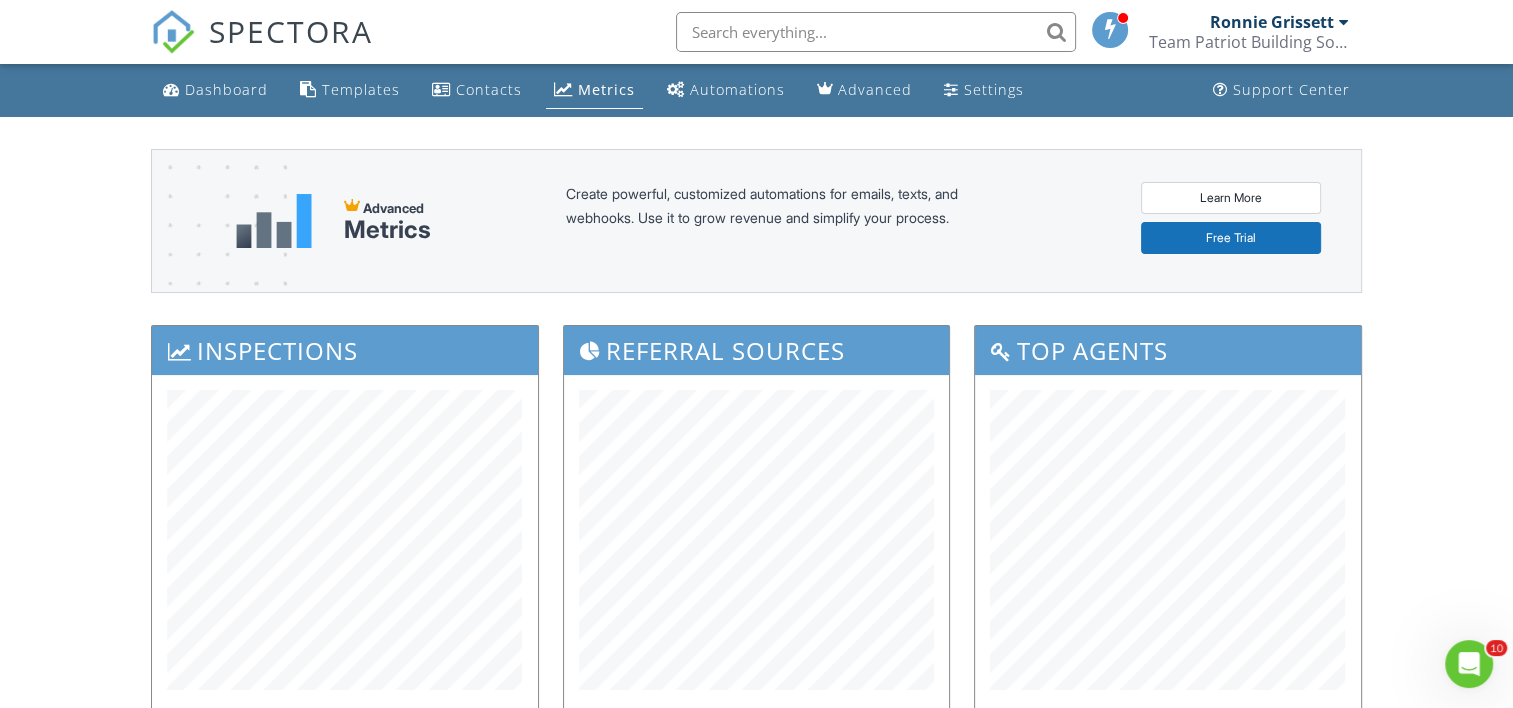 click on "Dashboard" at bounding box center [226, 89] 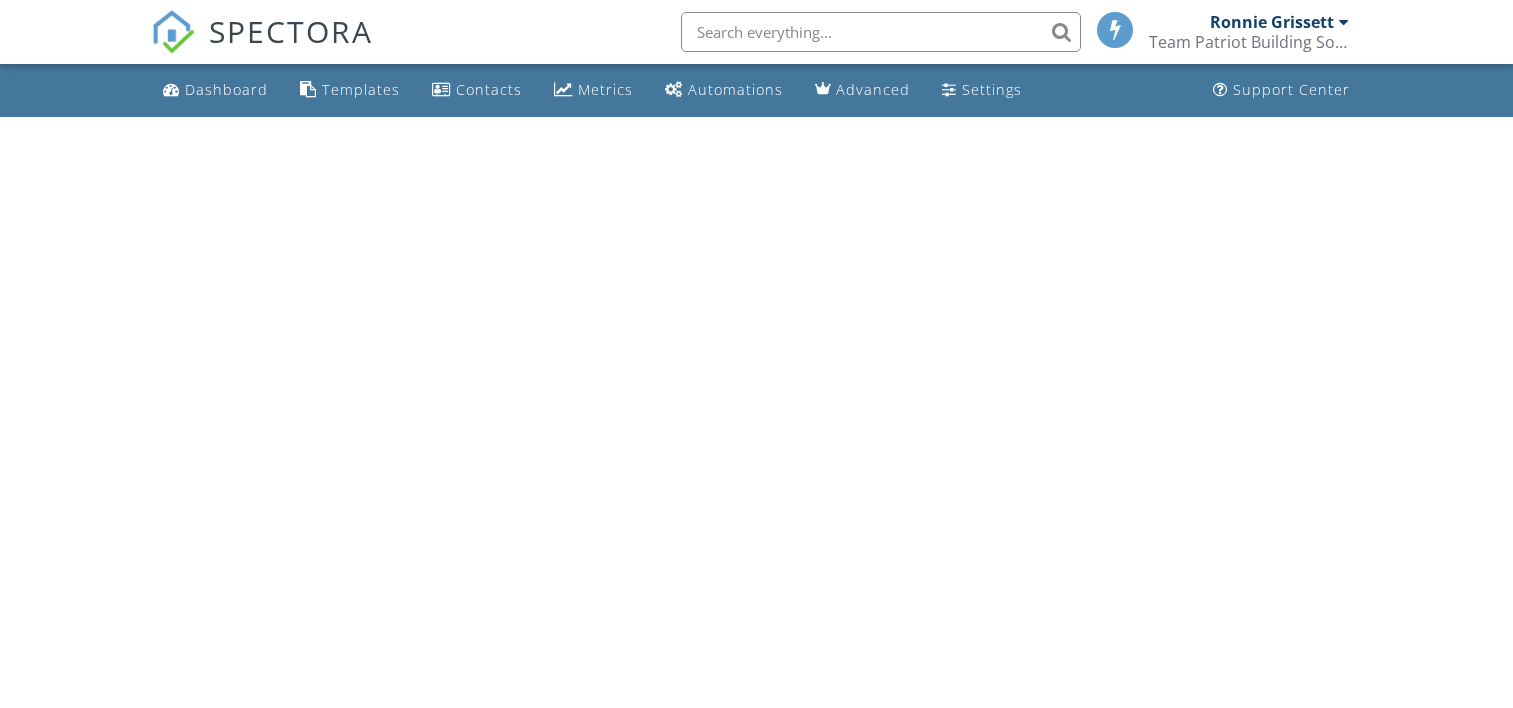 scroll, scrollTop: 0, scrollLeft: 0, axis: both 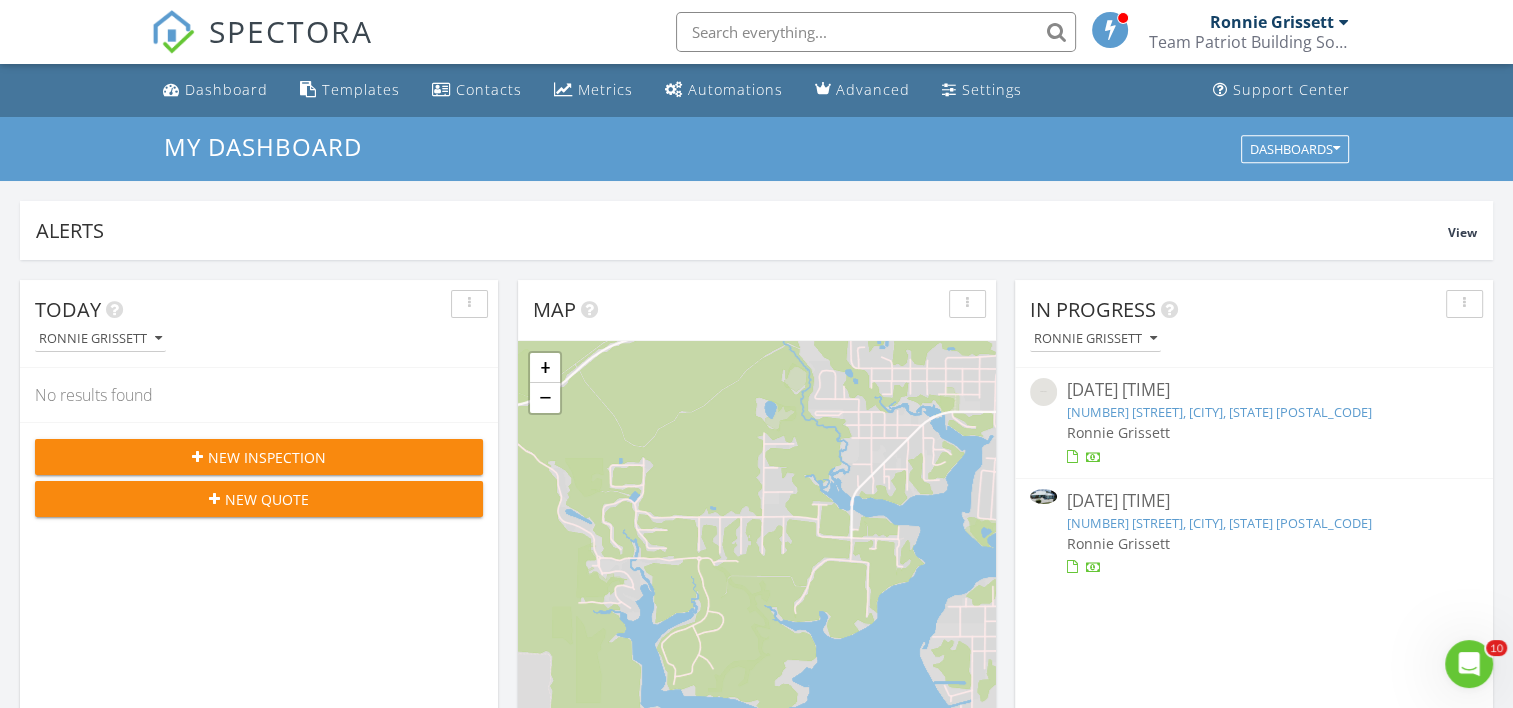 click on "525 Wahoo Rd, Panama City Beach, FL 32408" at bounding box center [1219, 523] 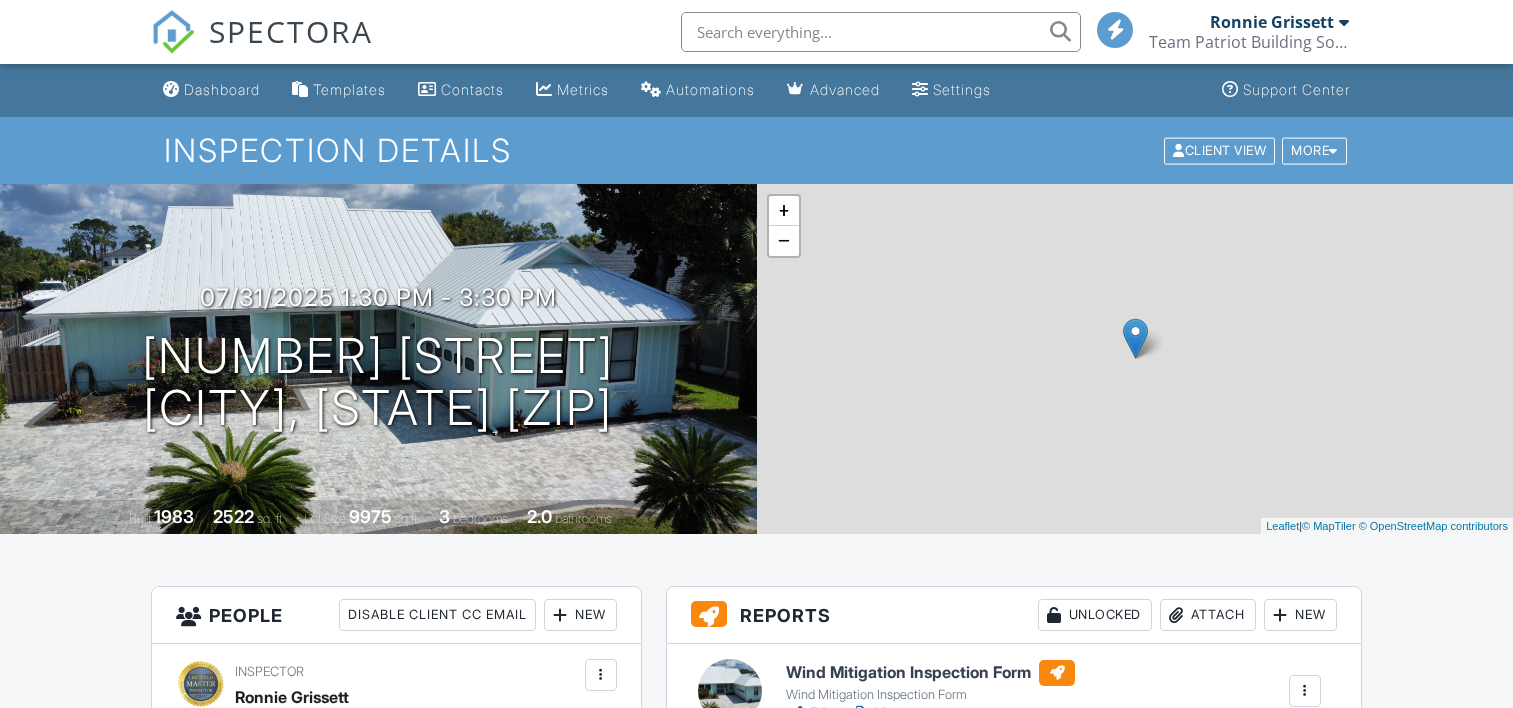 scroll, scrollTop: 9, scrollLeft: 0, axis: vertical 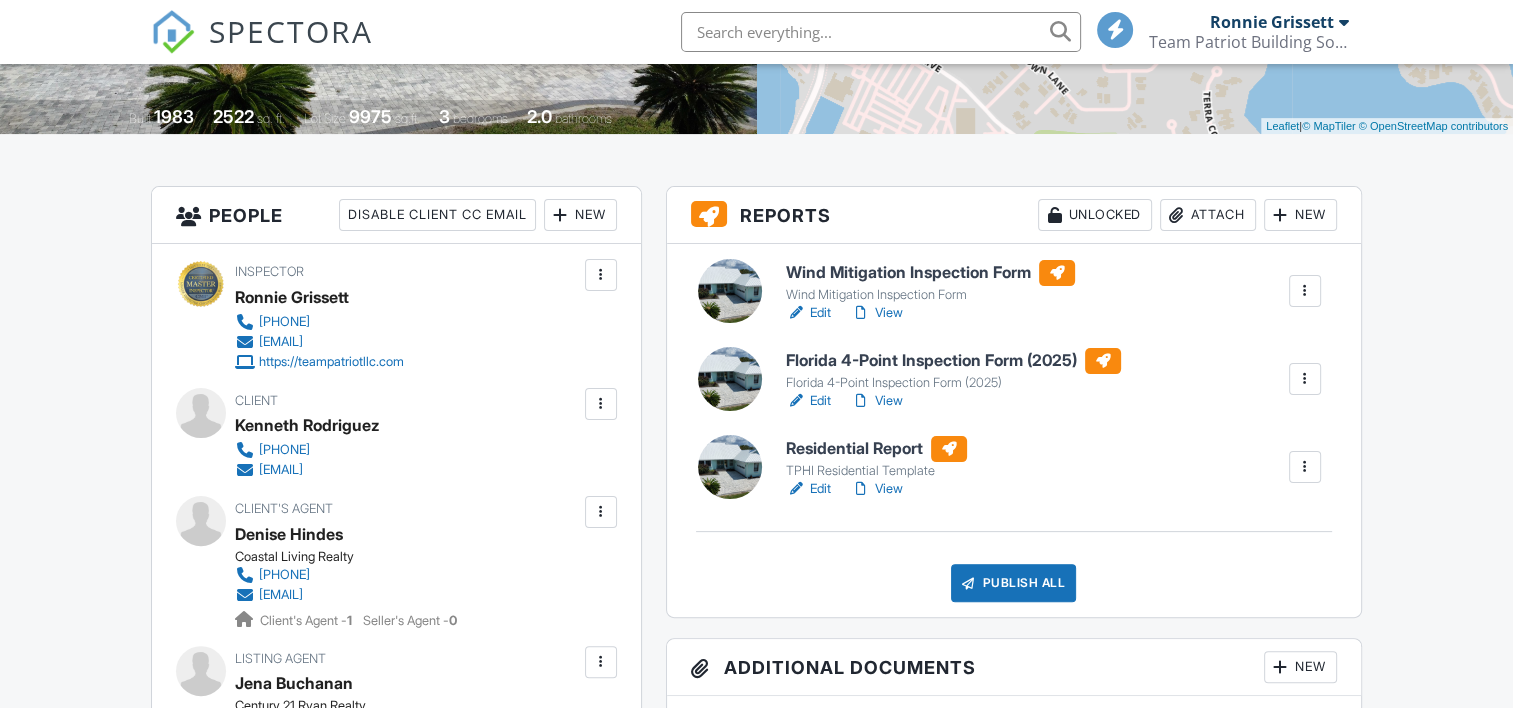 click on "View" at bounding box center [877, 489] 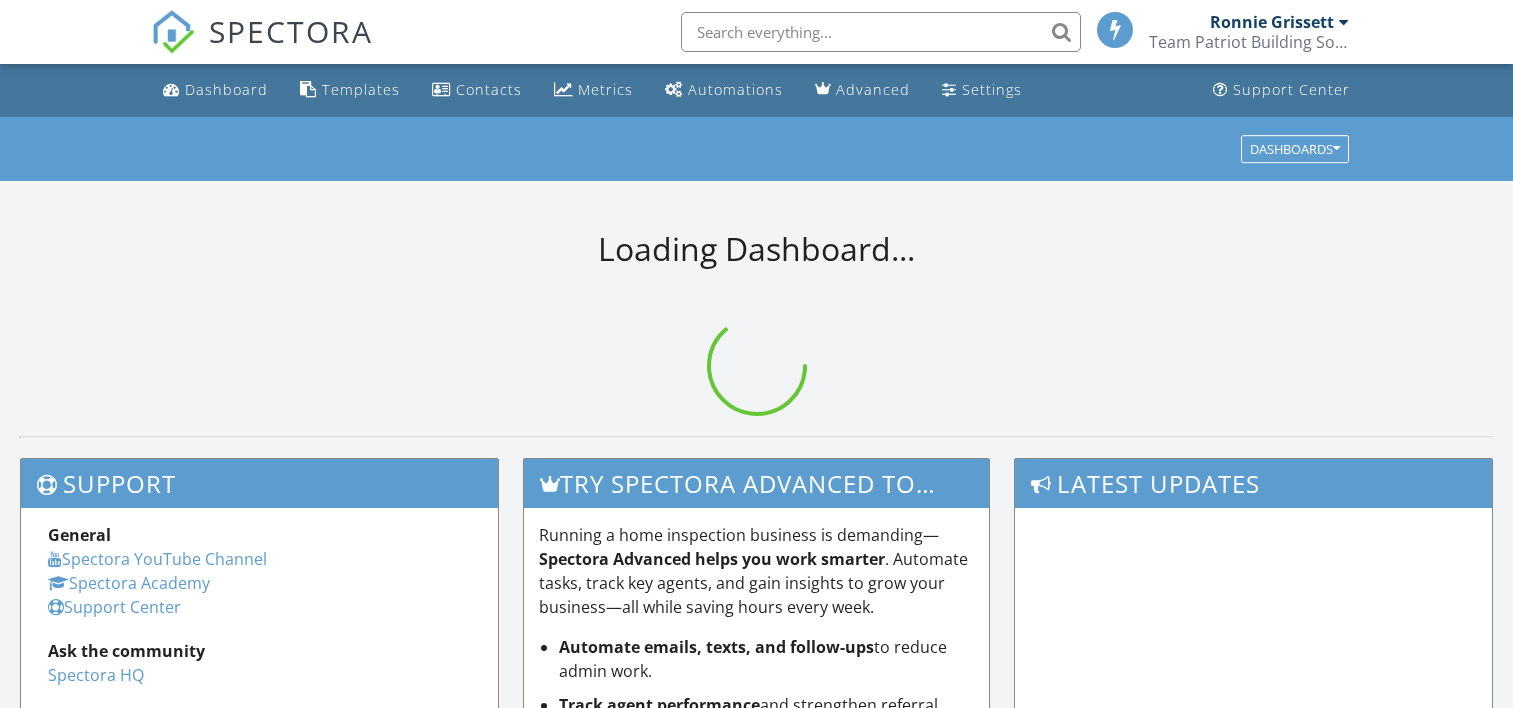 scroll, scrollTop: 0, scrollLeft: 0, axis: both 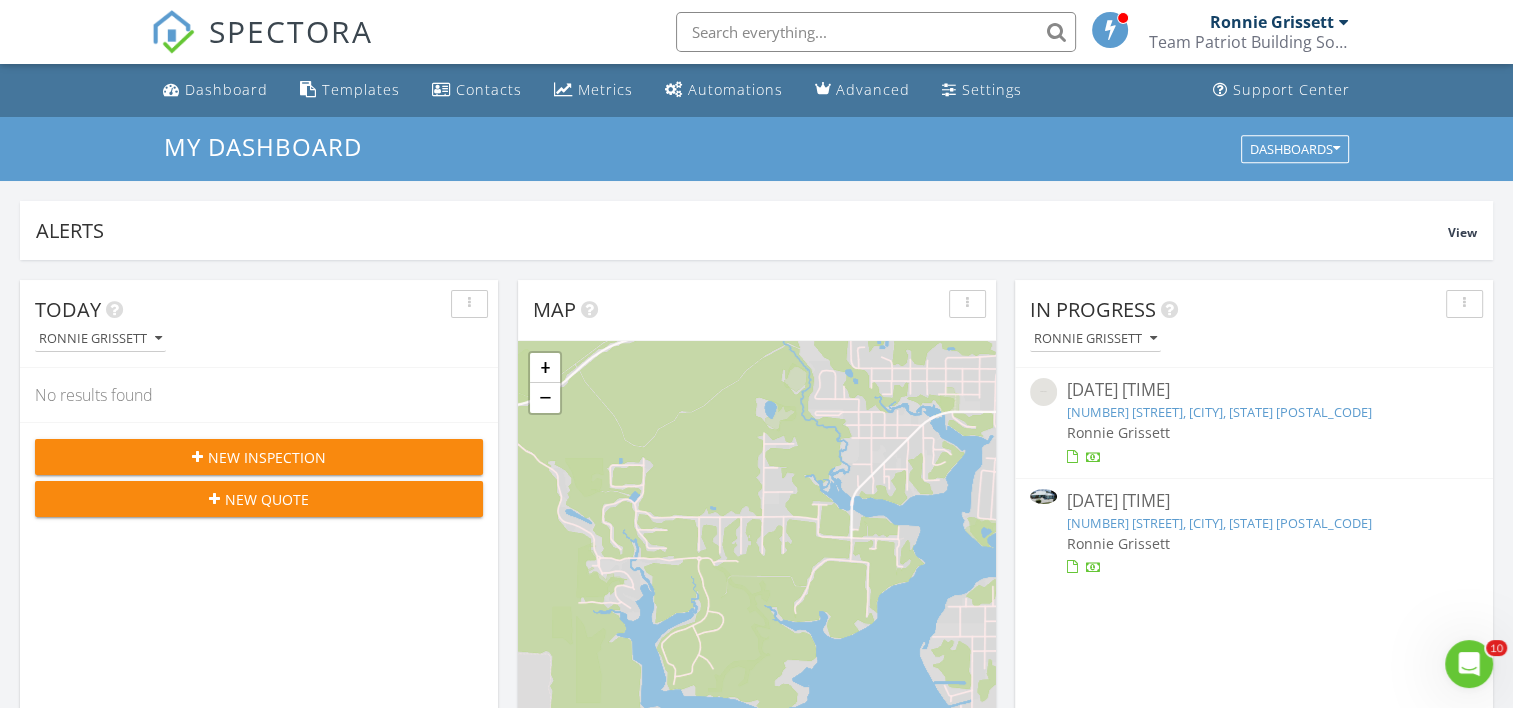 drag, startPoint x: 504, startPoint y: 275, endPoint x: 503, endPoint y: 307, distance: 32.01562 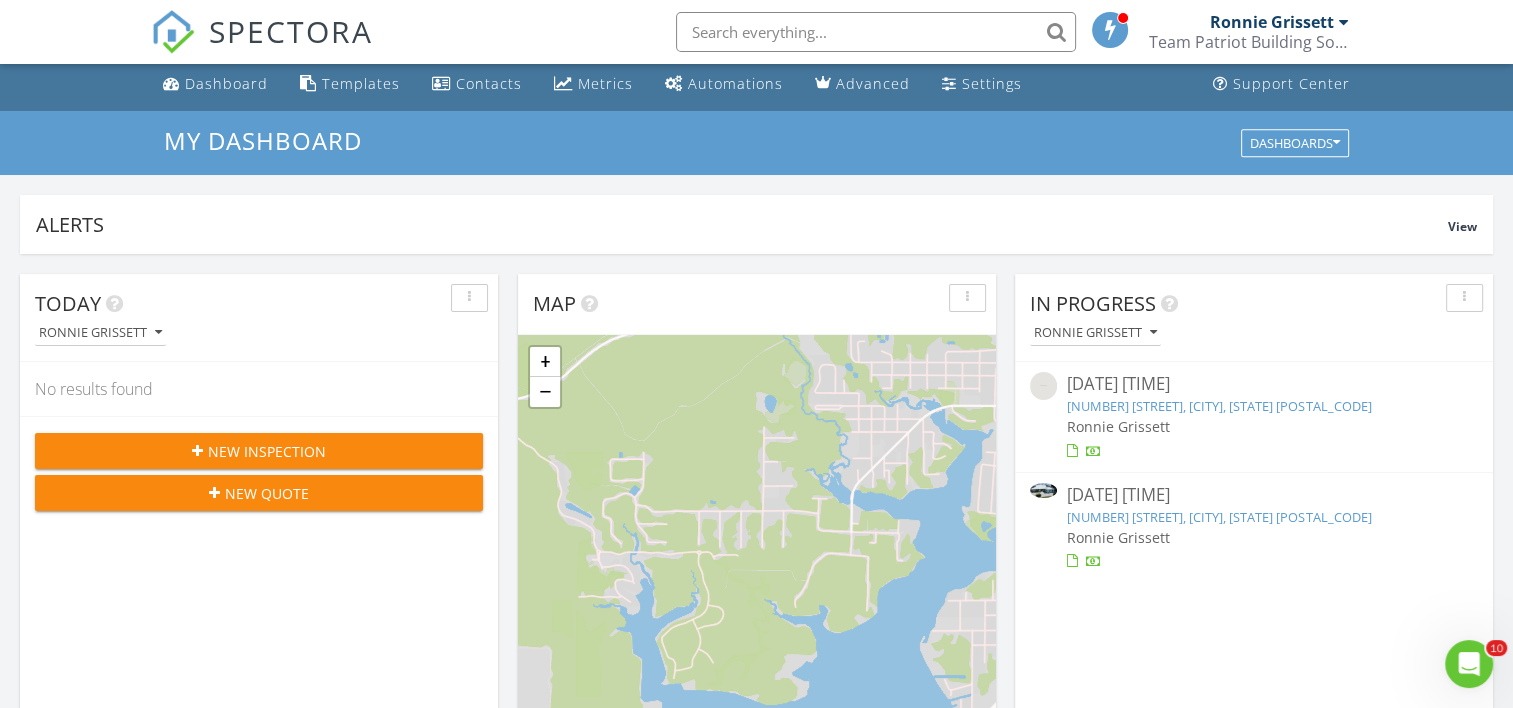 scroll, scrollTop: 0, scrollLeft: 0, axis: both 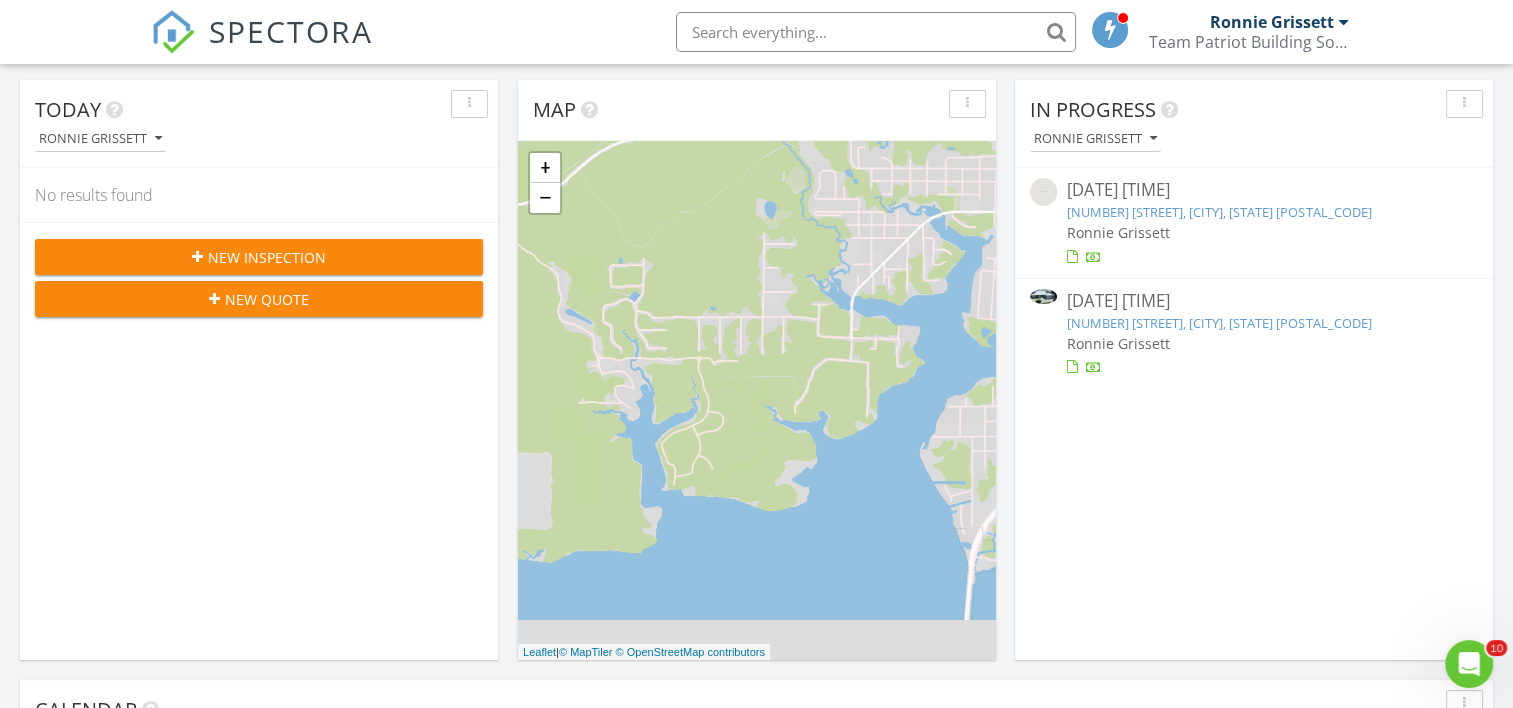 click on "[NUMBER] [STREET], [CITY], [STATE] [POSTAL_CODE]" at bounding box center (1219, 323) 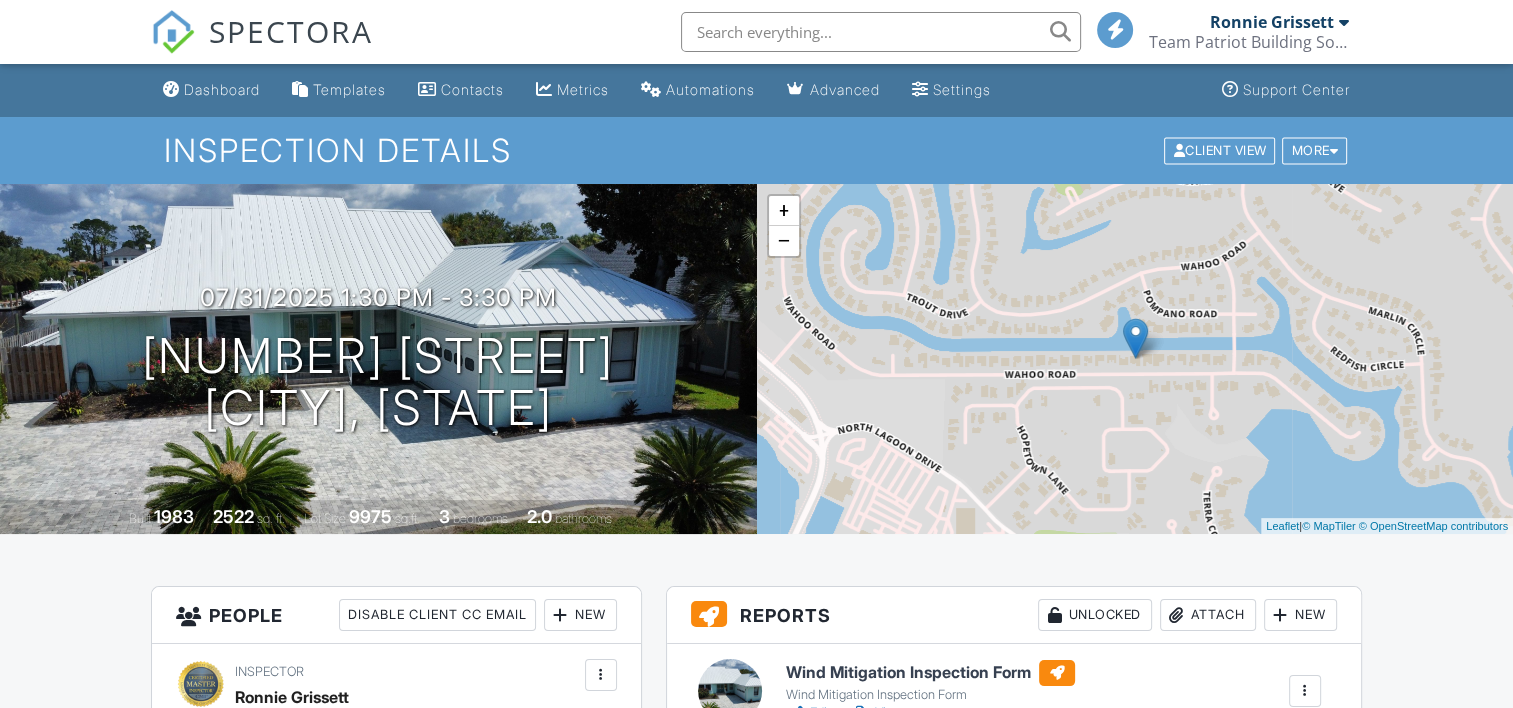 scroll, scrollTop: 400, scrollLeft: 0, axis: vertical 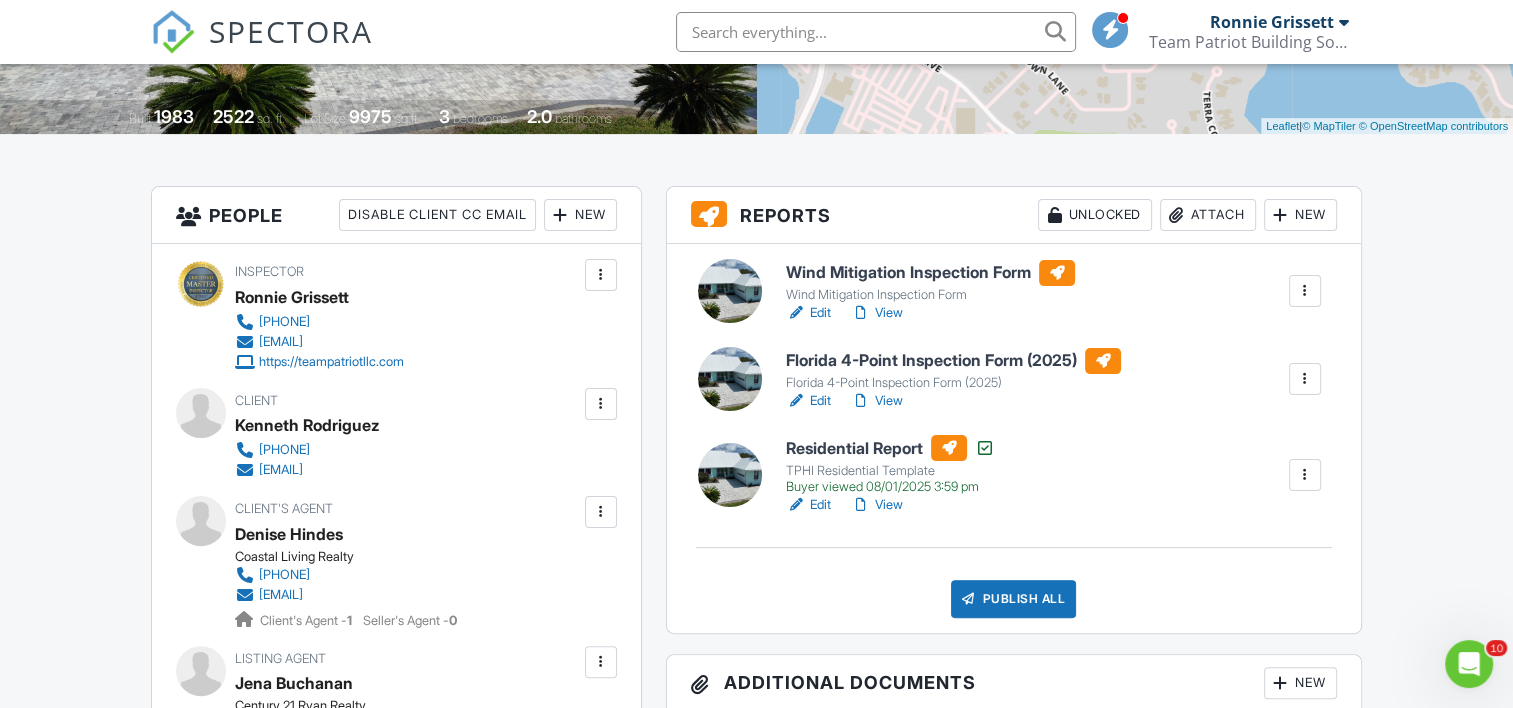 click on "Publish All" at bounding box center (1013, 599) 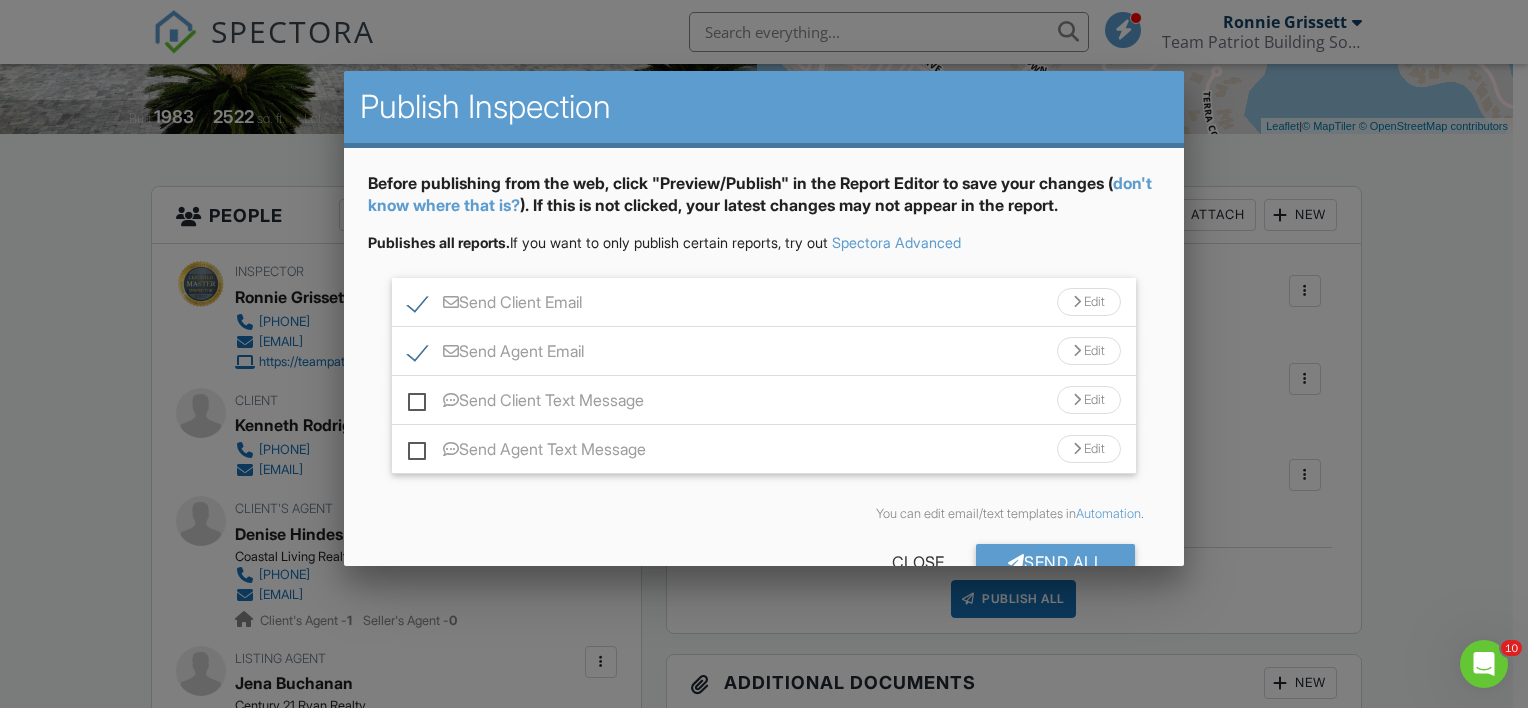 click on "Send All" at bounding box center (1056, 562) 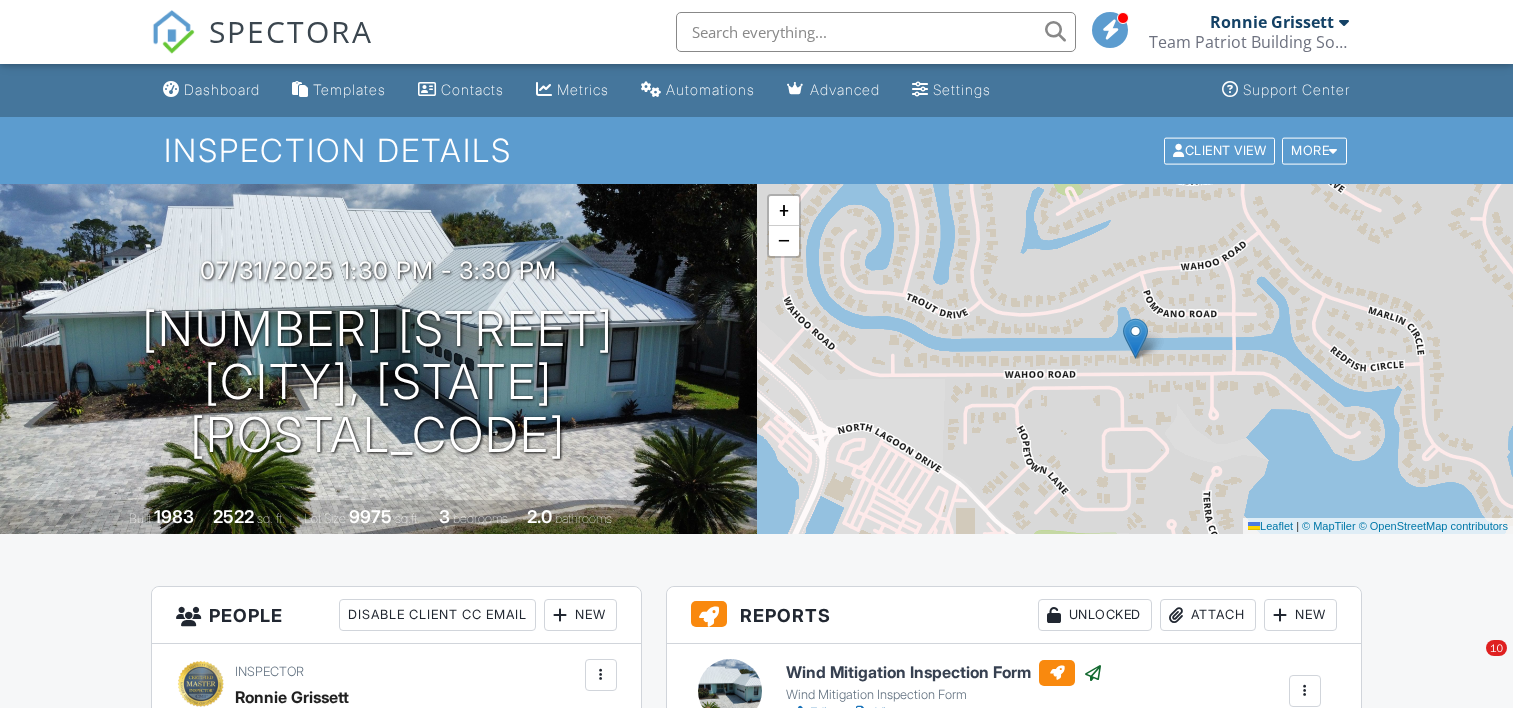 scroll, scrollTop: 400, scrollLeft: 0, axis: vertical 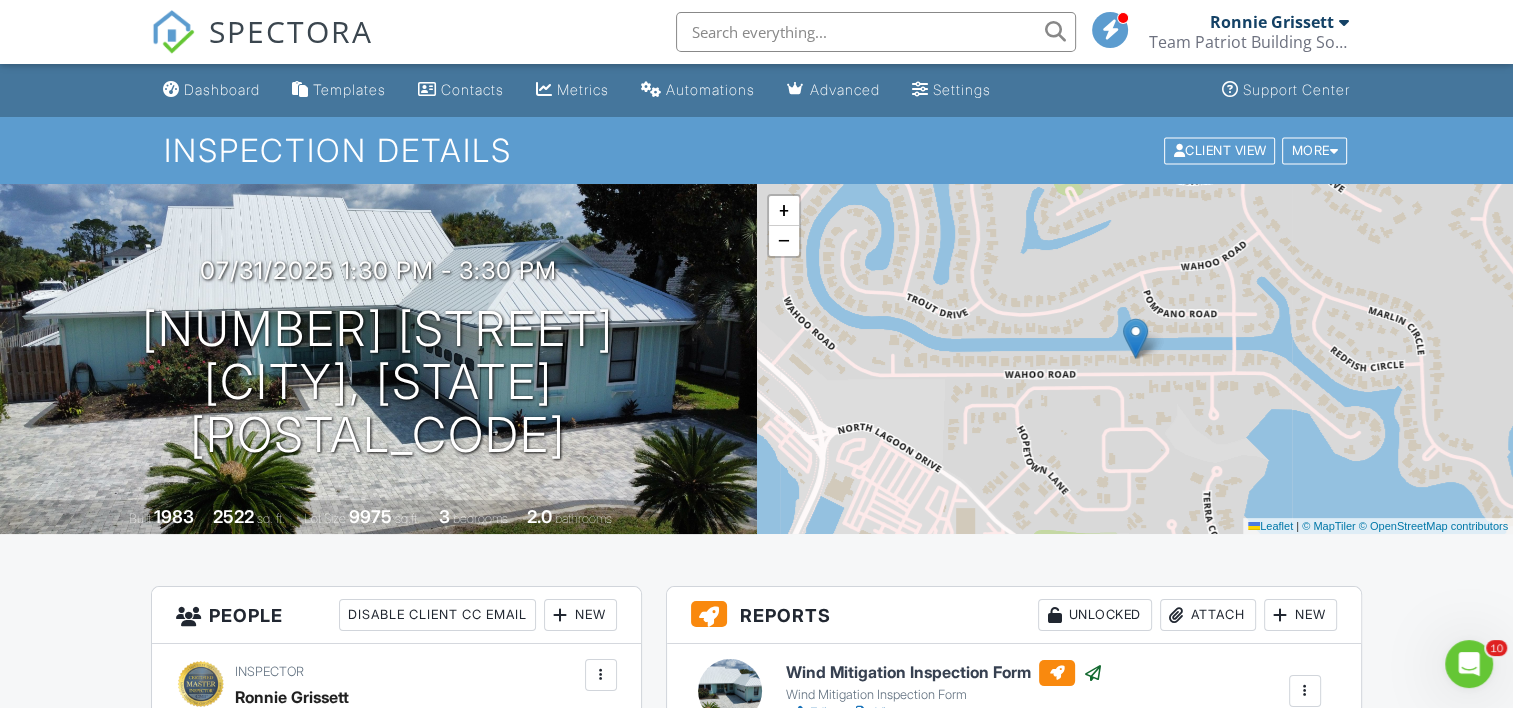 click on "Dashboard" at bounding box center [222, 89] 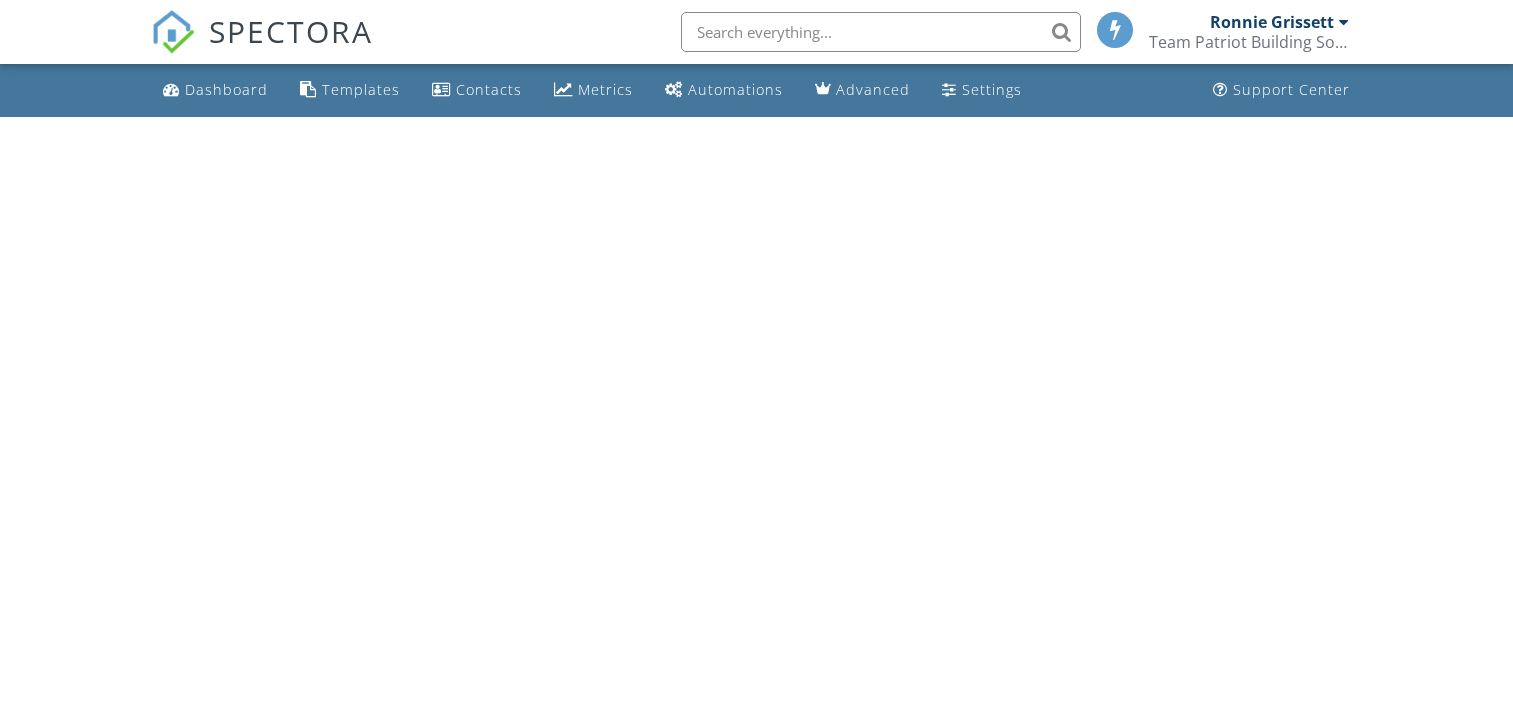 scroll, scrollTop: 0, scrollLeft: 0, axis: both 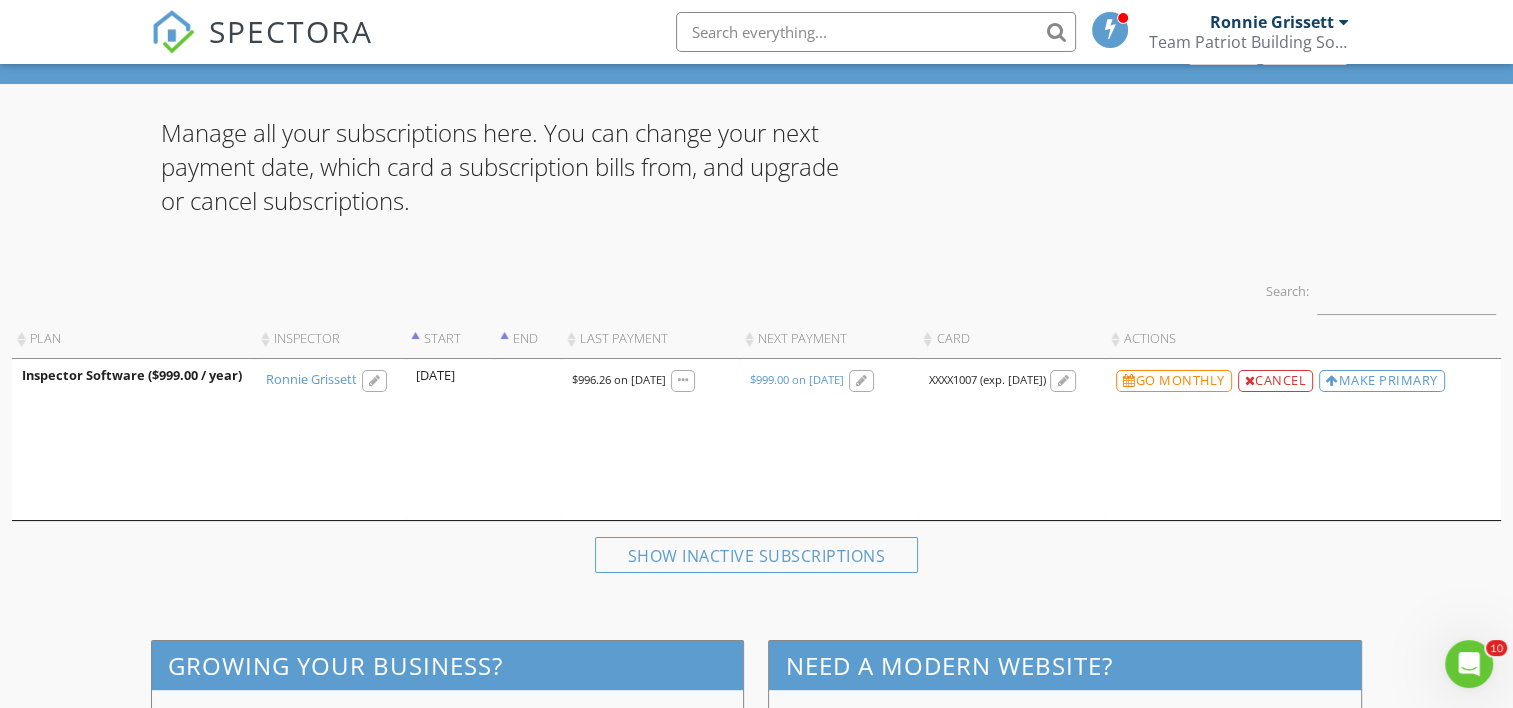 click at bounding box center [1063, 381] 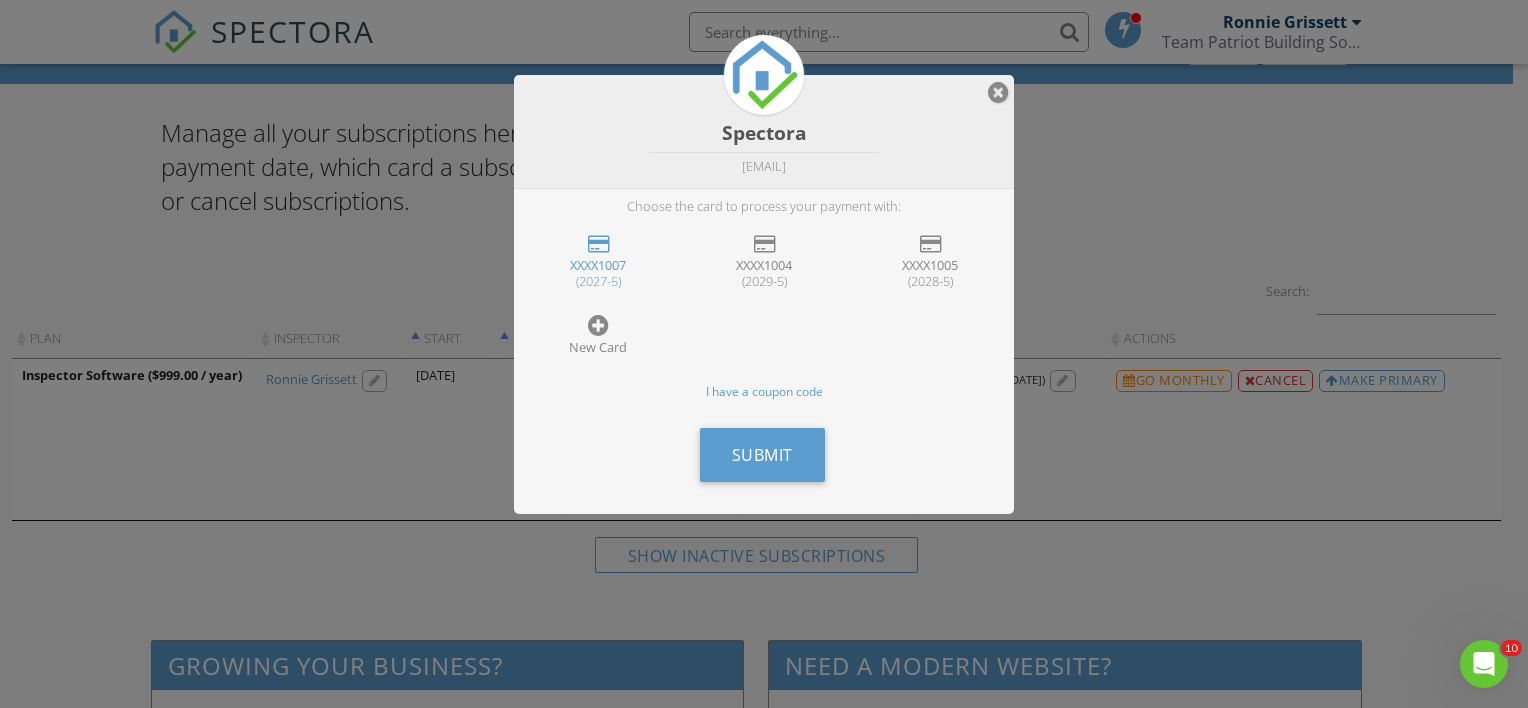 click at bounding box center (598, 325) 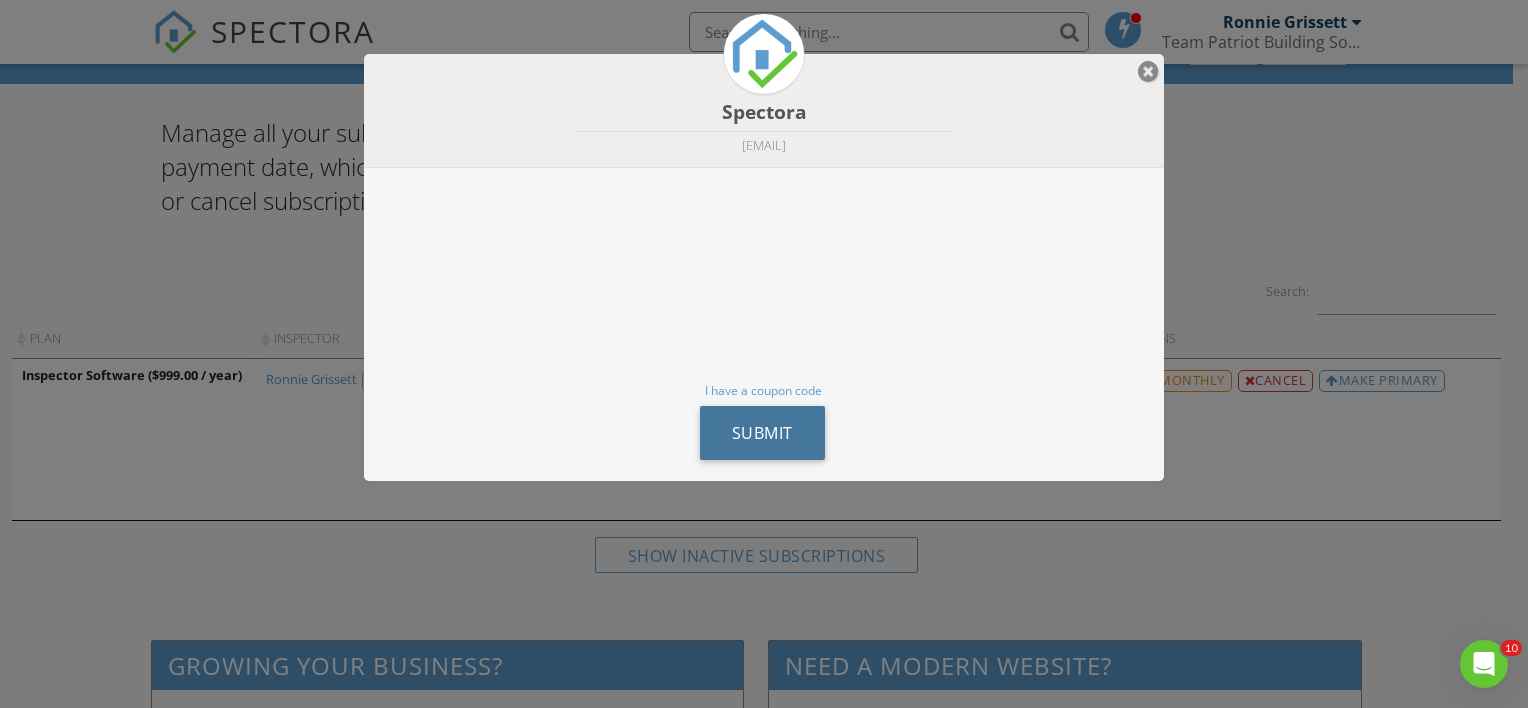 click on "Submit" at bounding box center (762, 433) 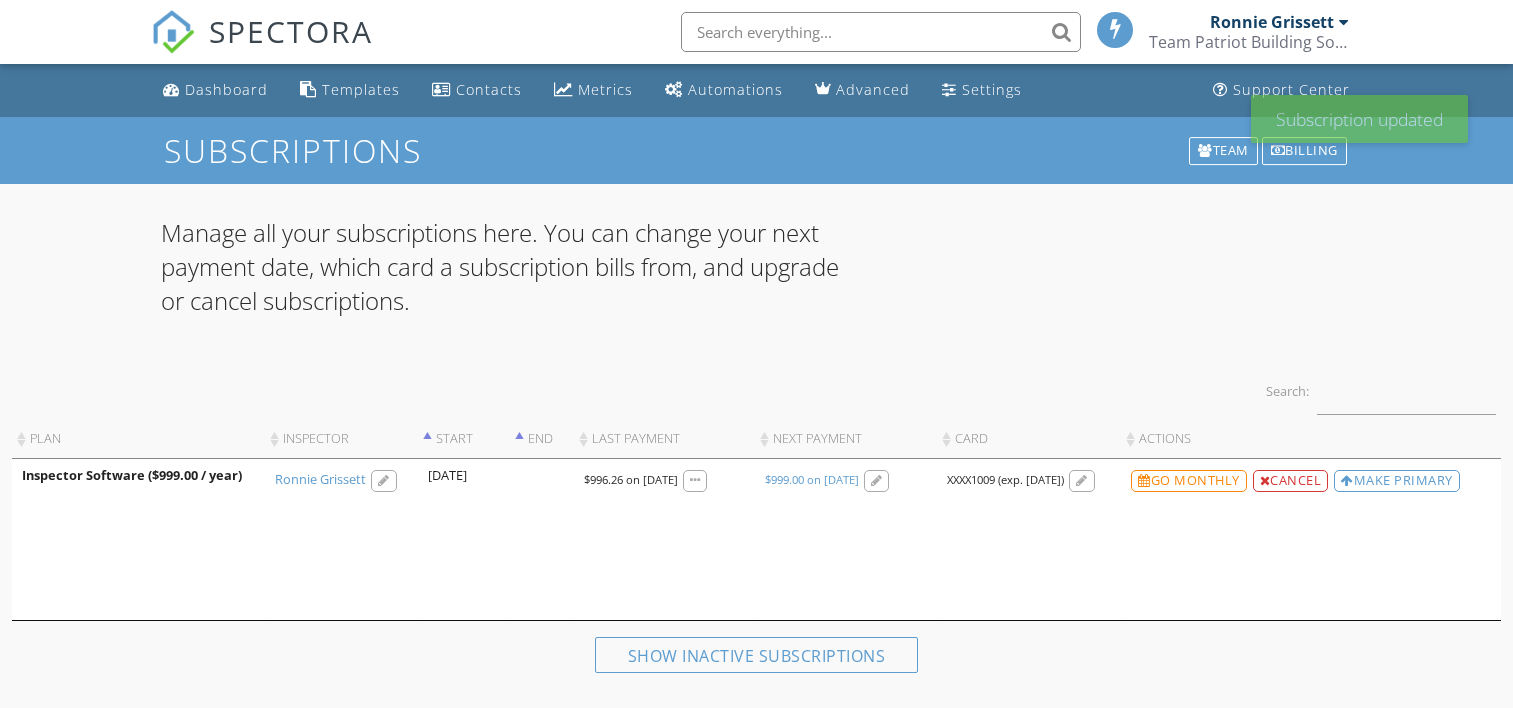 scroll, scrollTop: 0, scrollLeft: 0, axis: both 